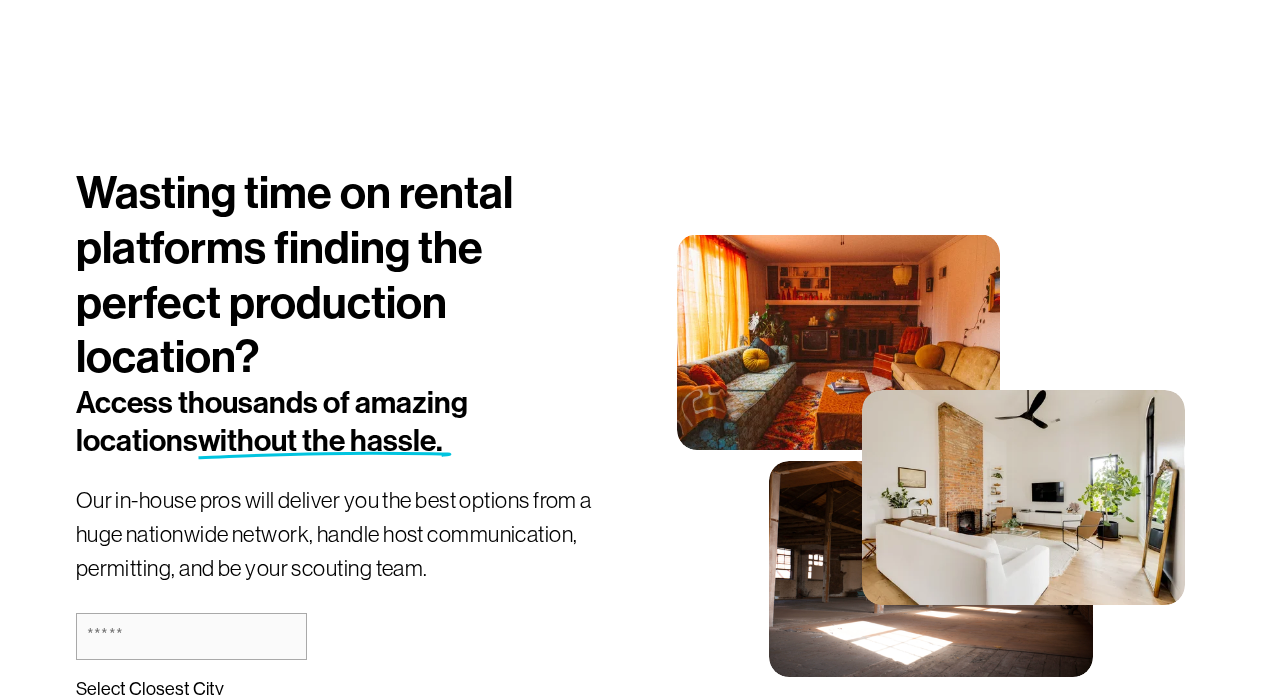 scroll, scrollTop: 163, scrollLeft: 0, axis: vertical 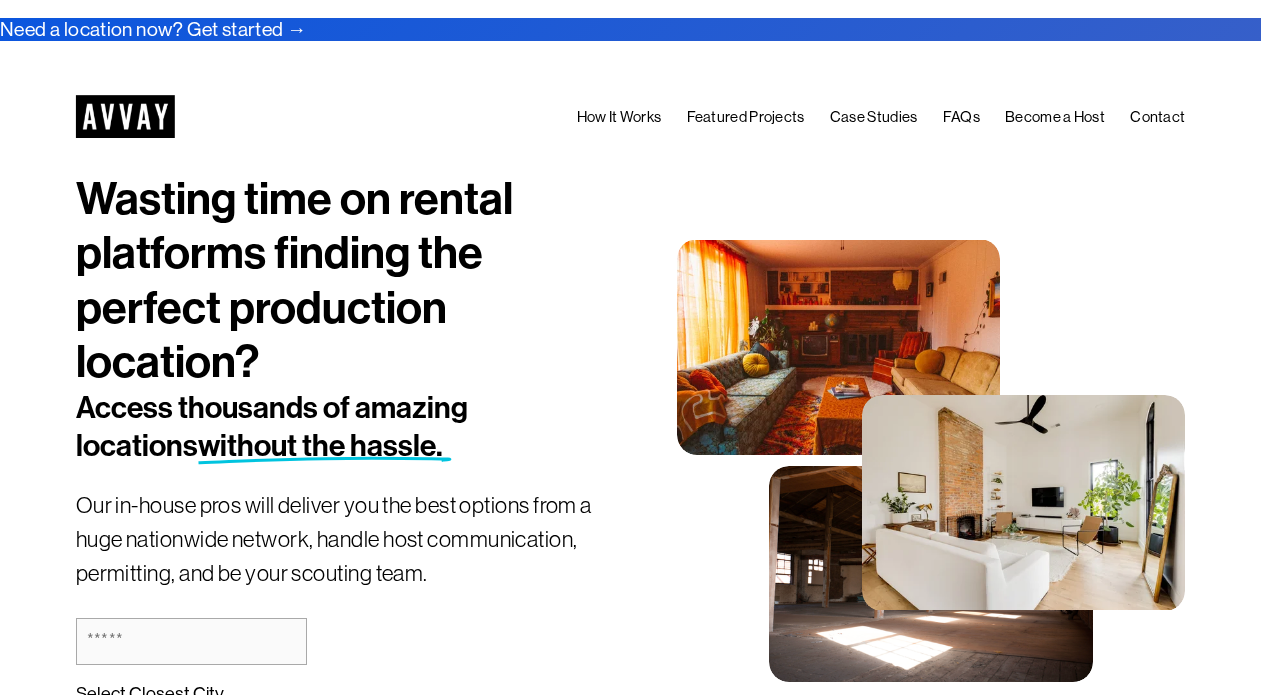 click on "How It Works" at bounding box center [619, 117] 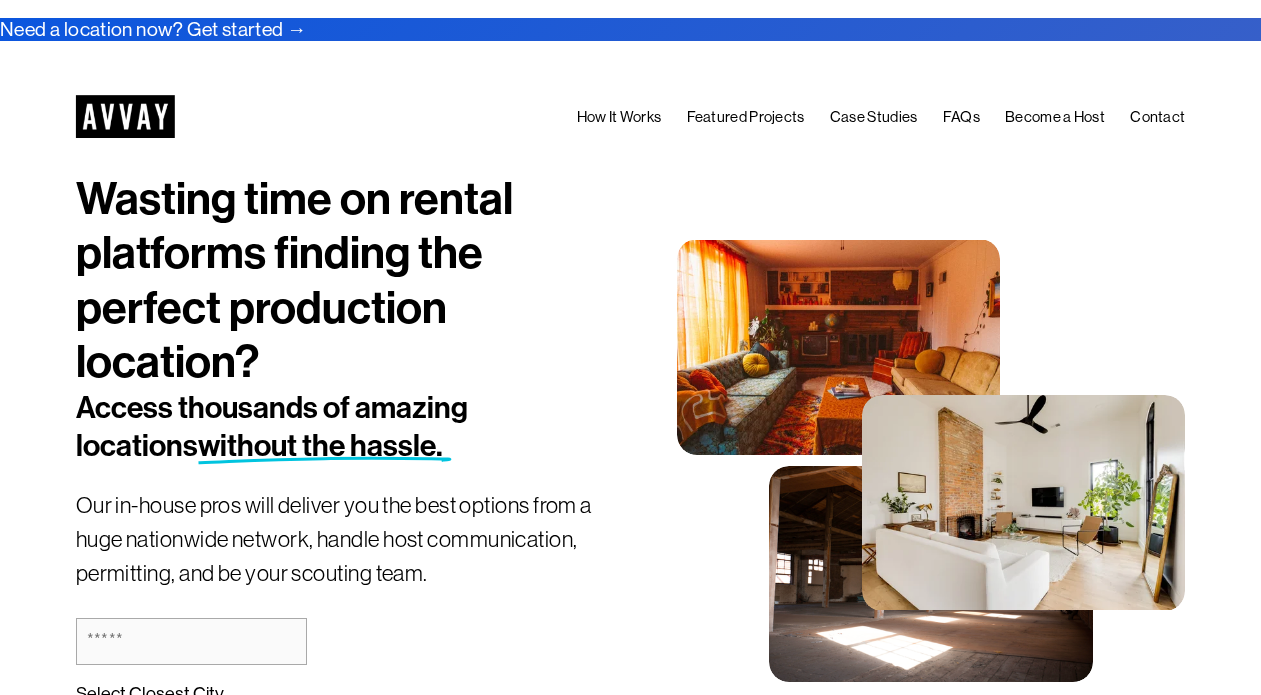 scroll, scrollTop: 0, scrollLeft: 0, axis: both 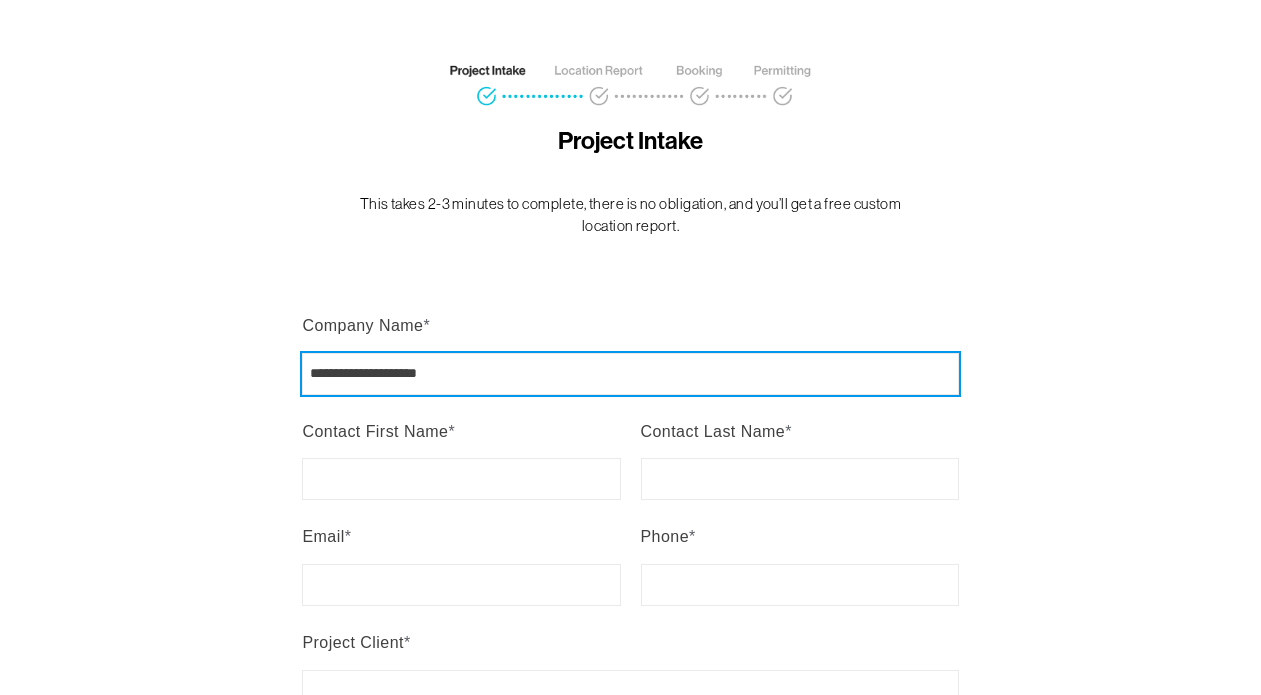 type on "**********" 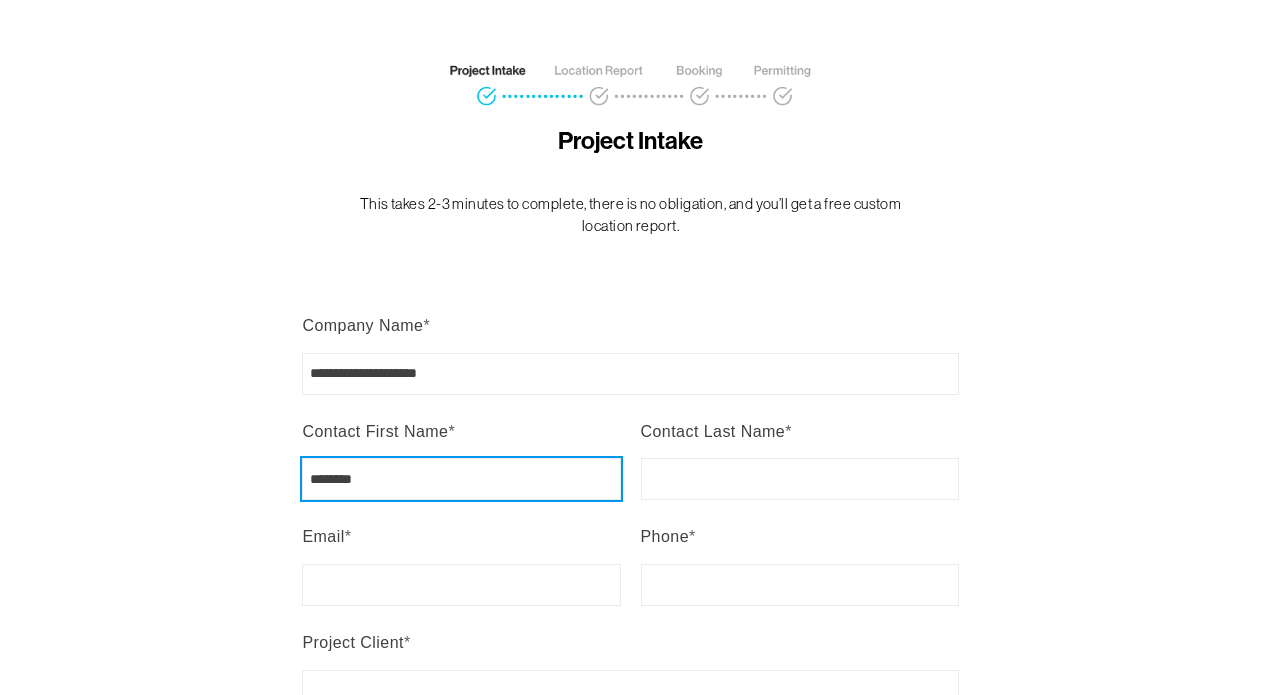 type on "********" 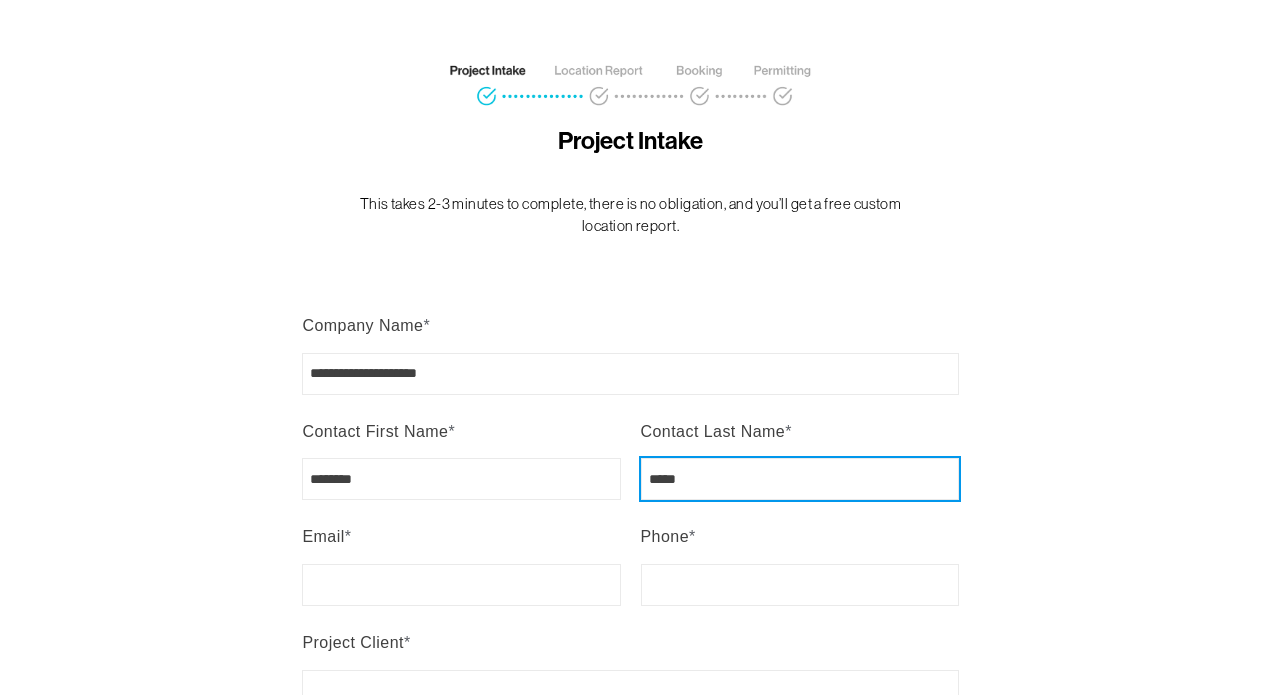 type on "*****" 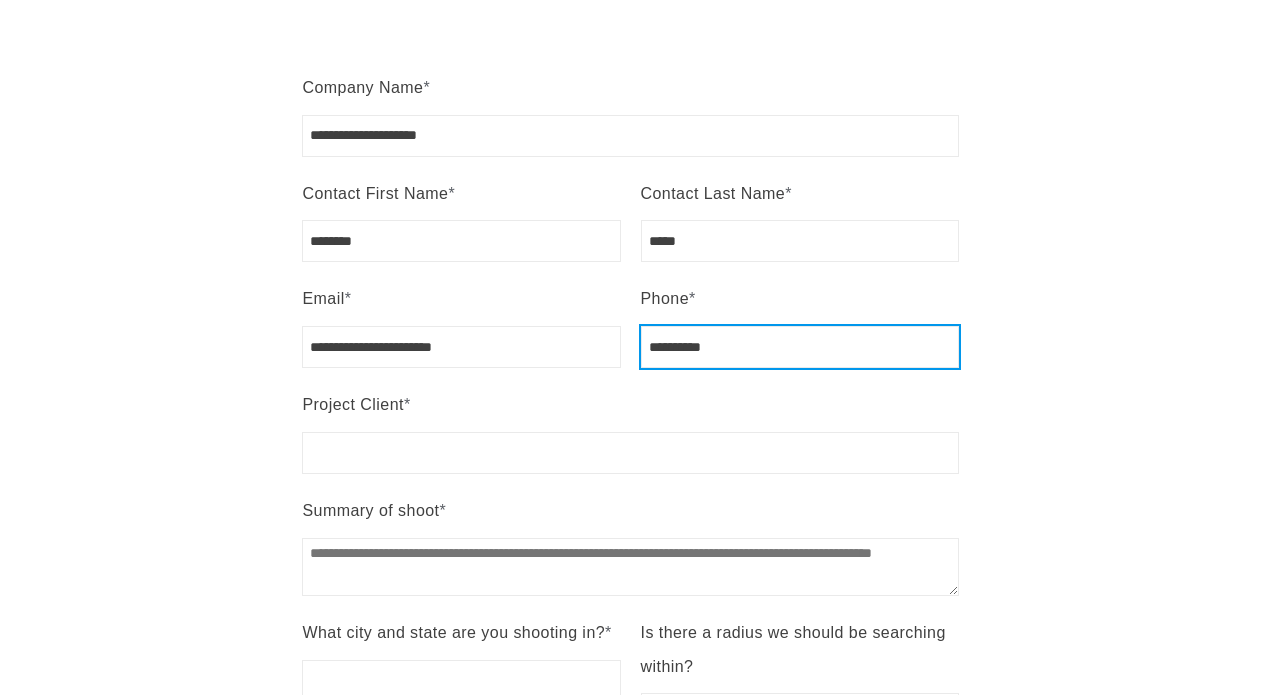 scroll, scrollTop: 373, scrollLeft: 0, axis: vertical 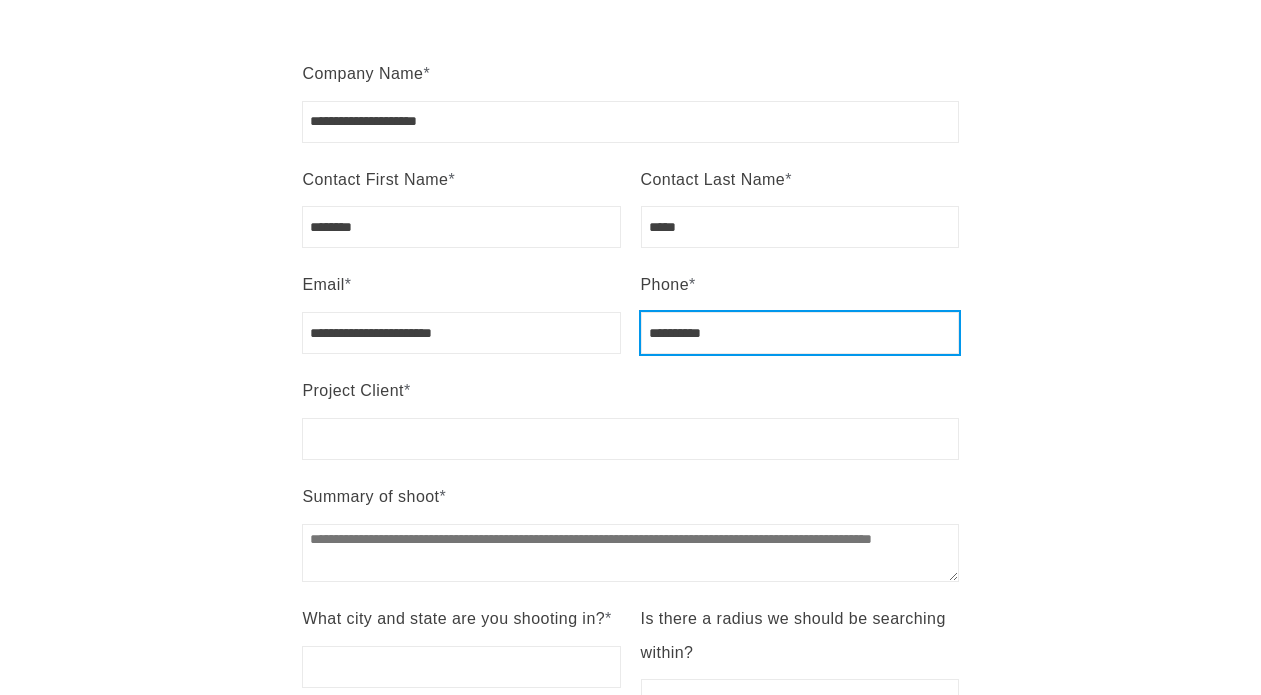 type on "**********" 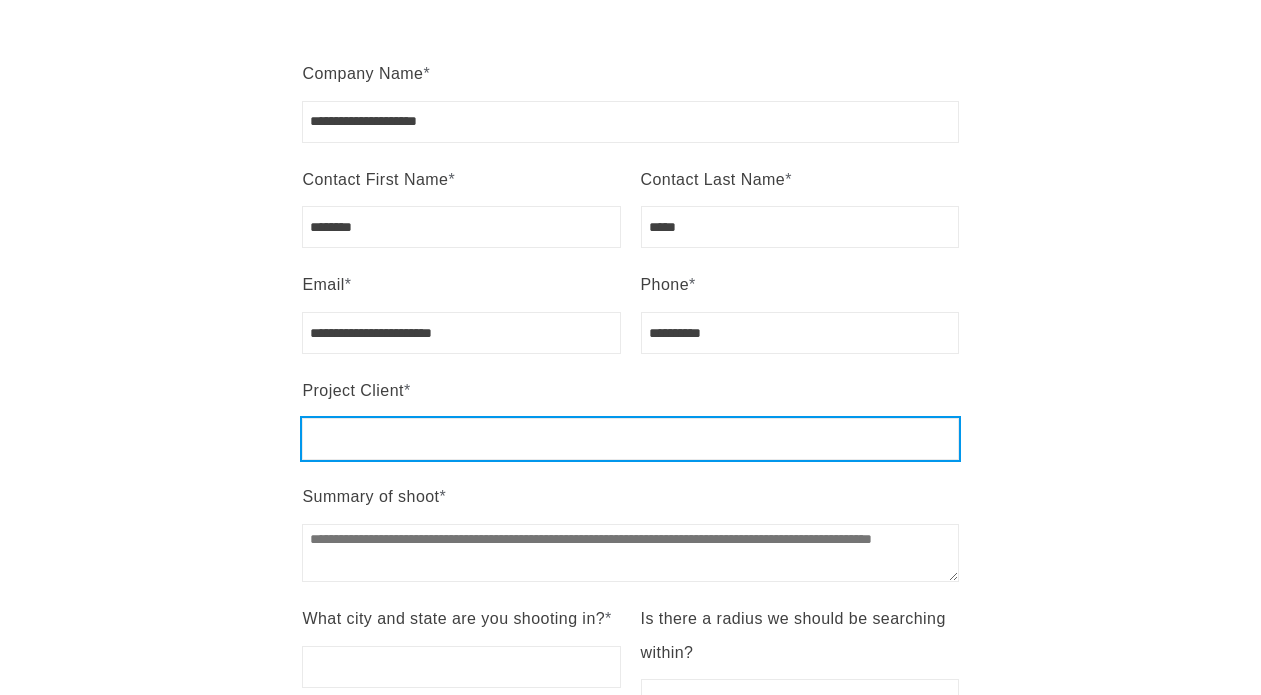 click on "Project Client *" at bounding box center [630, 439] 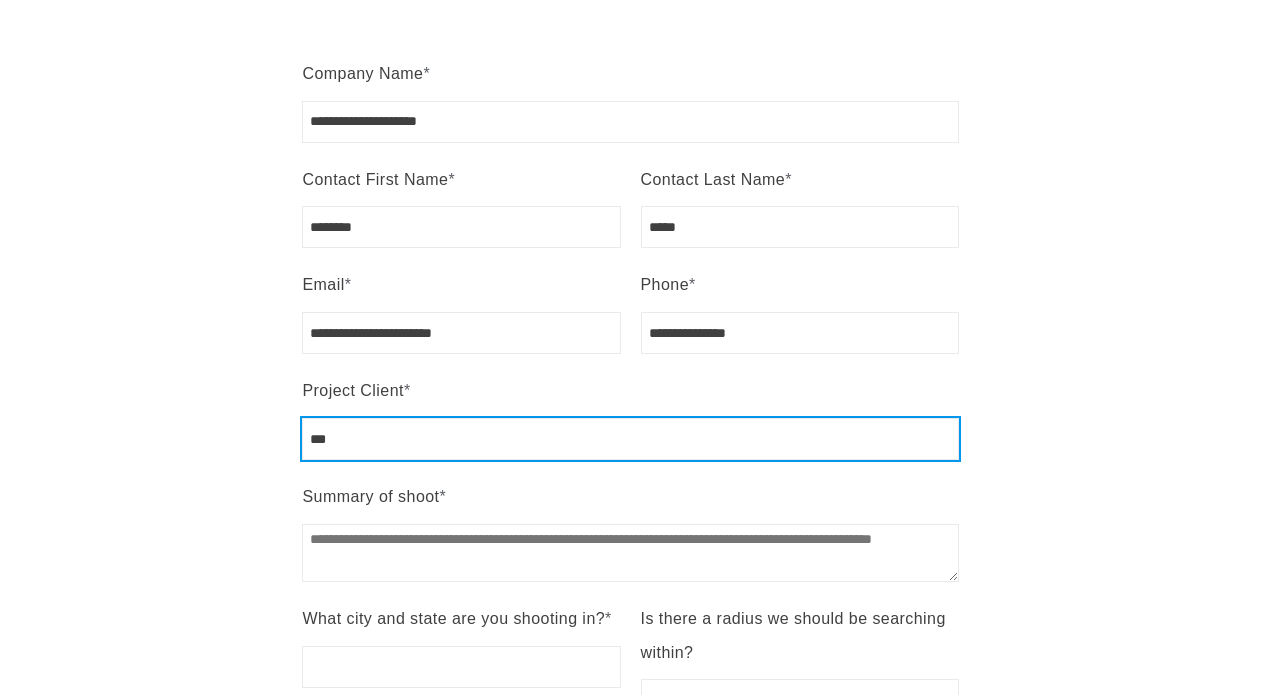 type on "***" 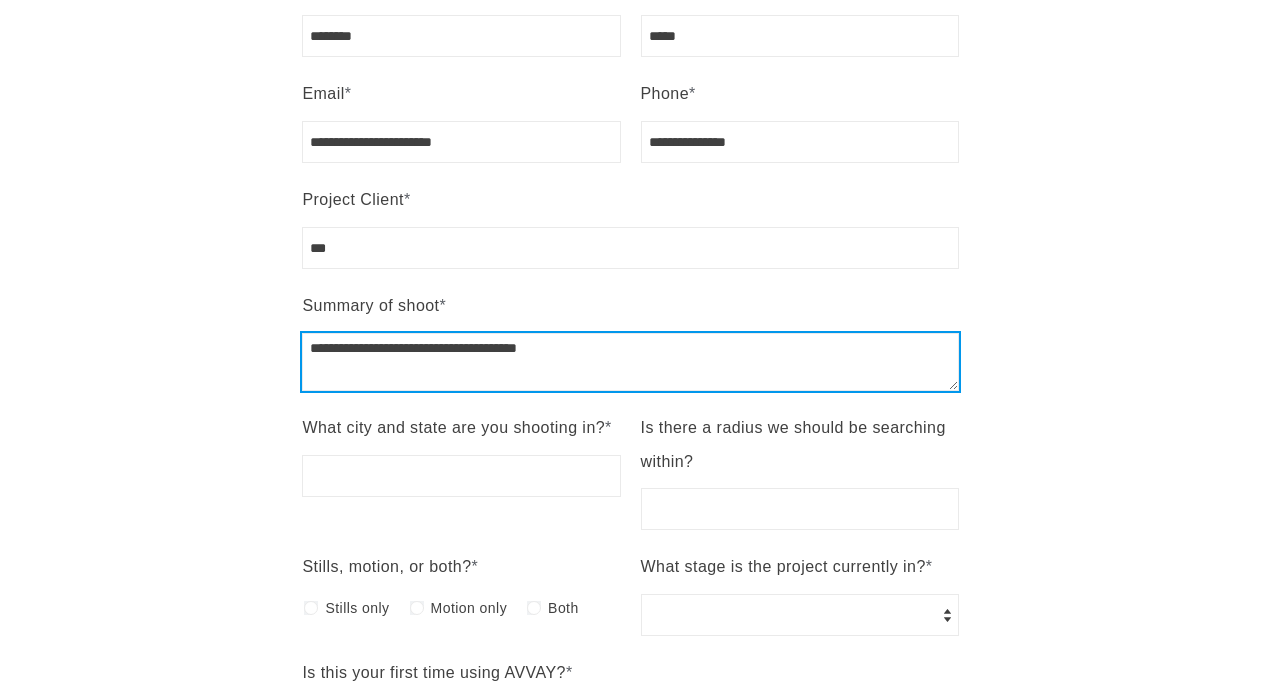 scroll, scrollTop: 568, scrollLeft: 0, axis: vertical 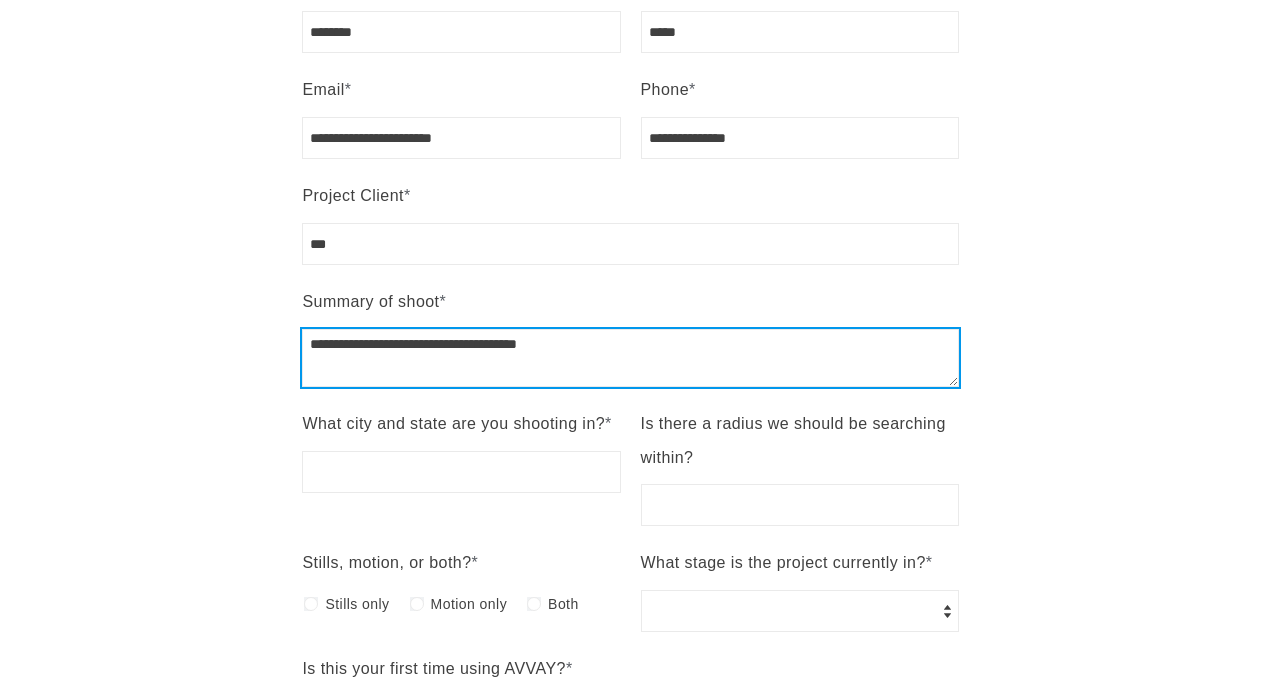 type on "**********" 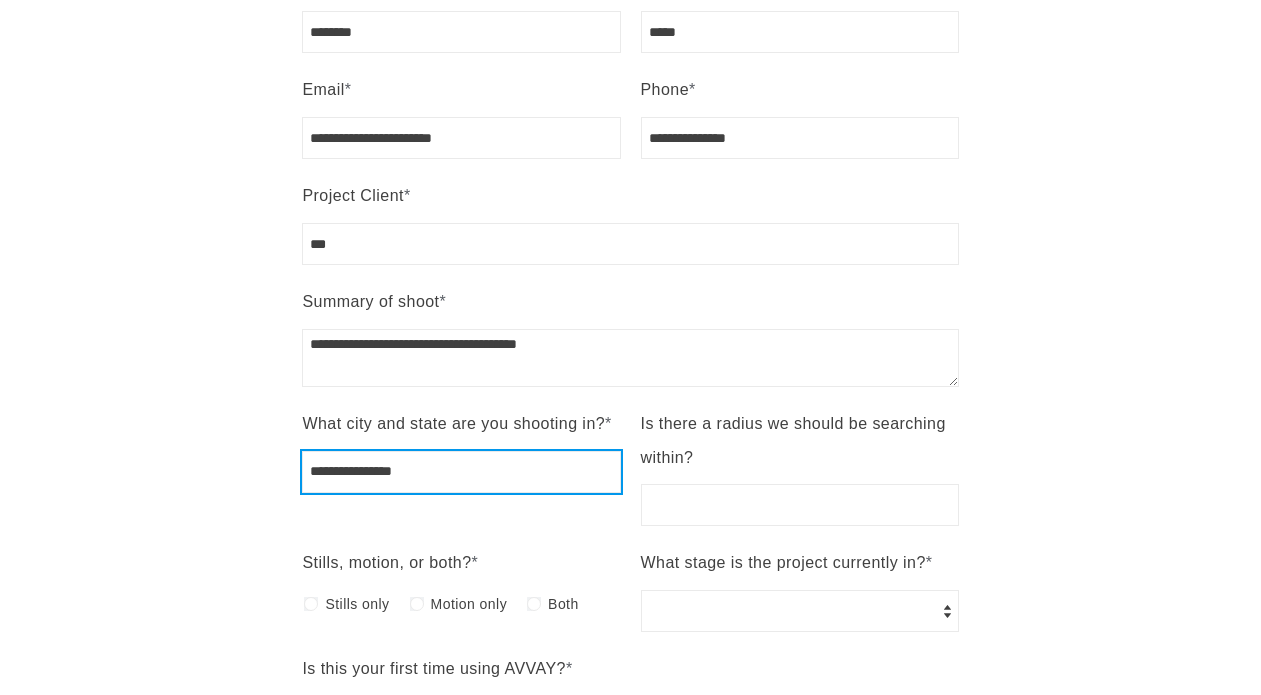 type on "**********" 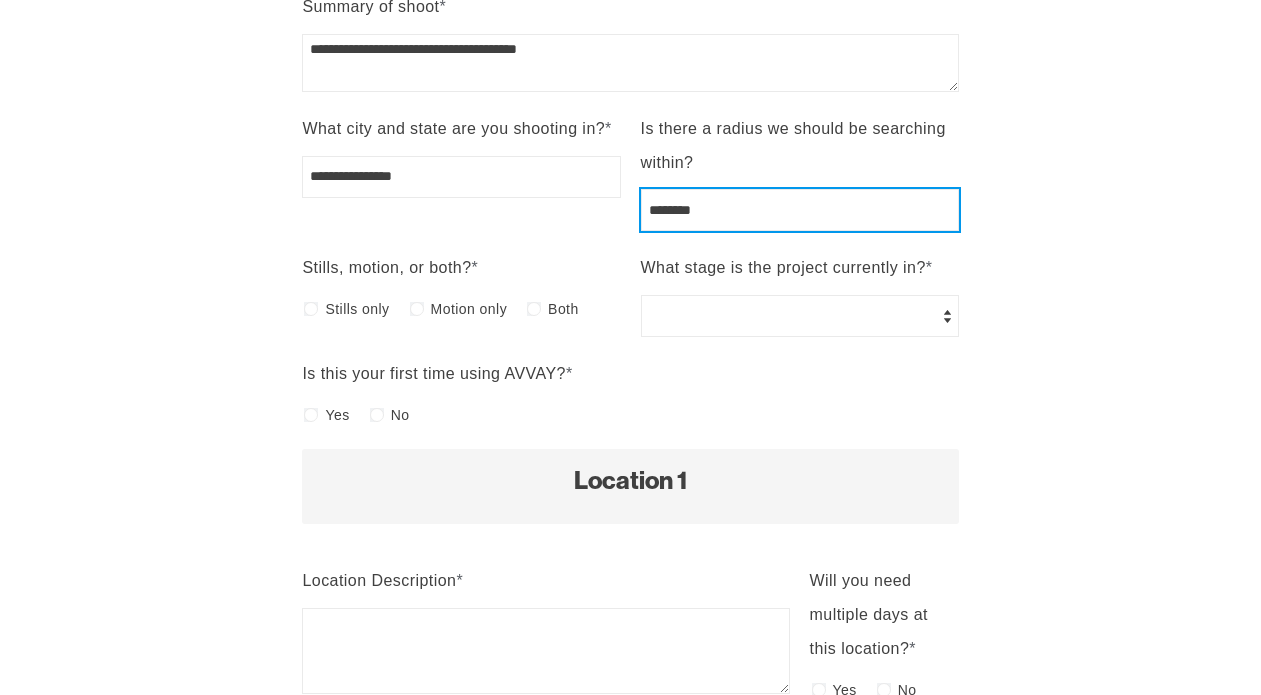 scroll, scrollTop: 865, scrollLeft: 0, axis: vertical 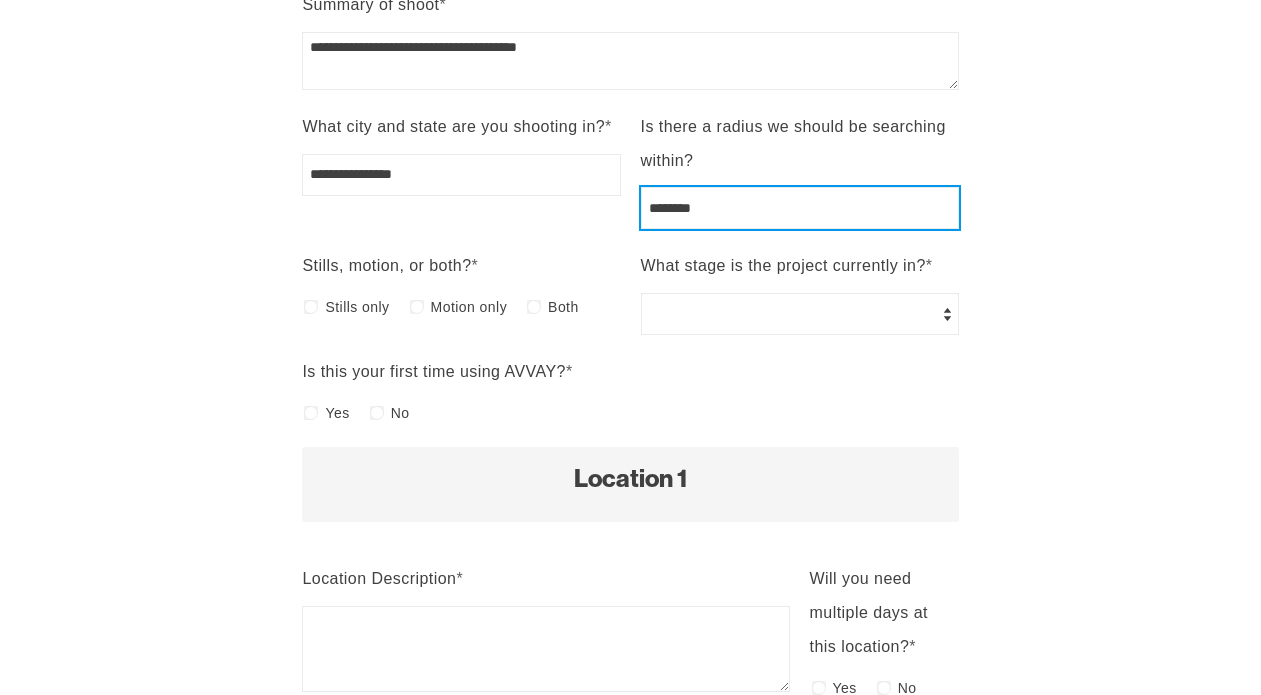 type on "********" 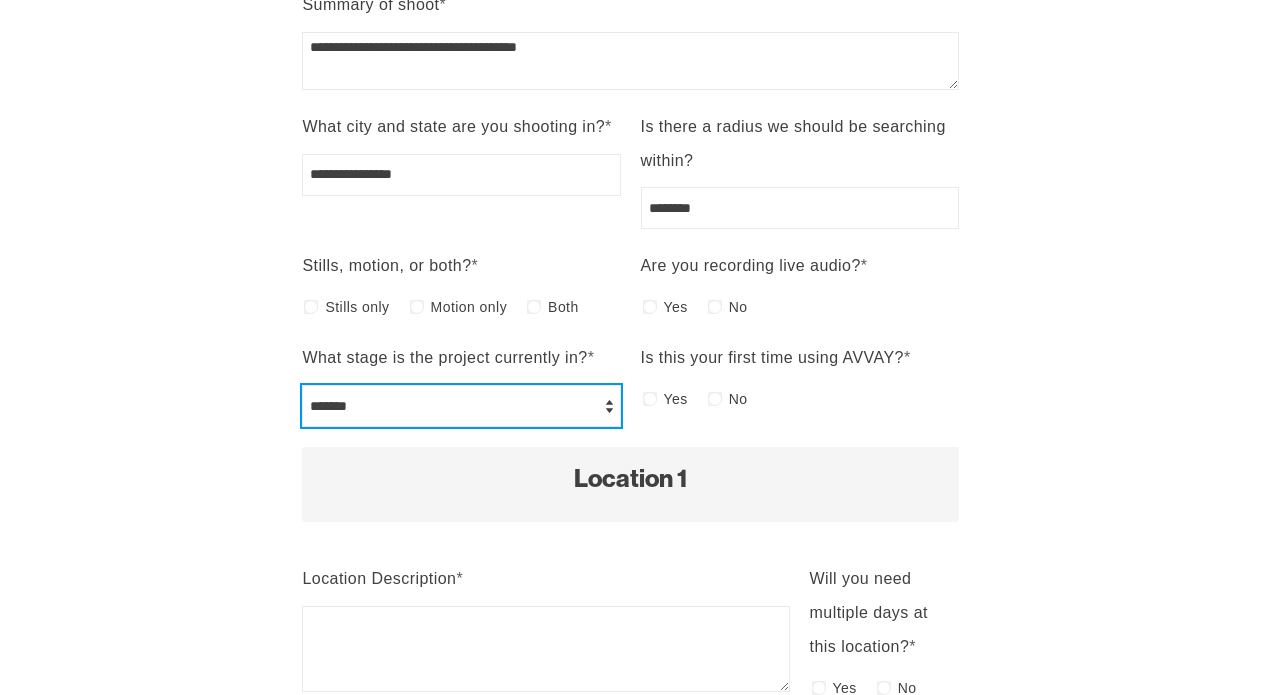 select on "**********" 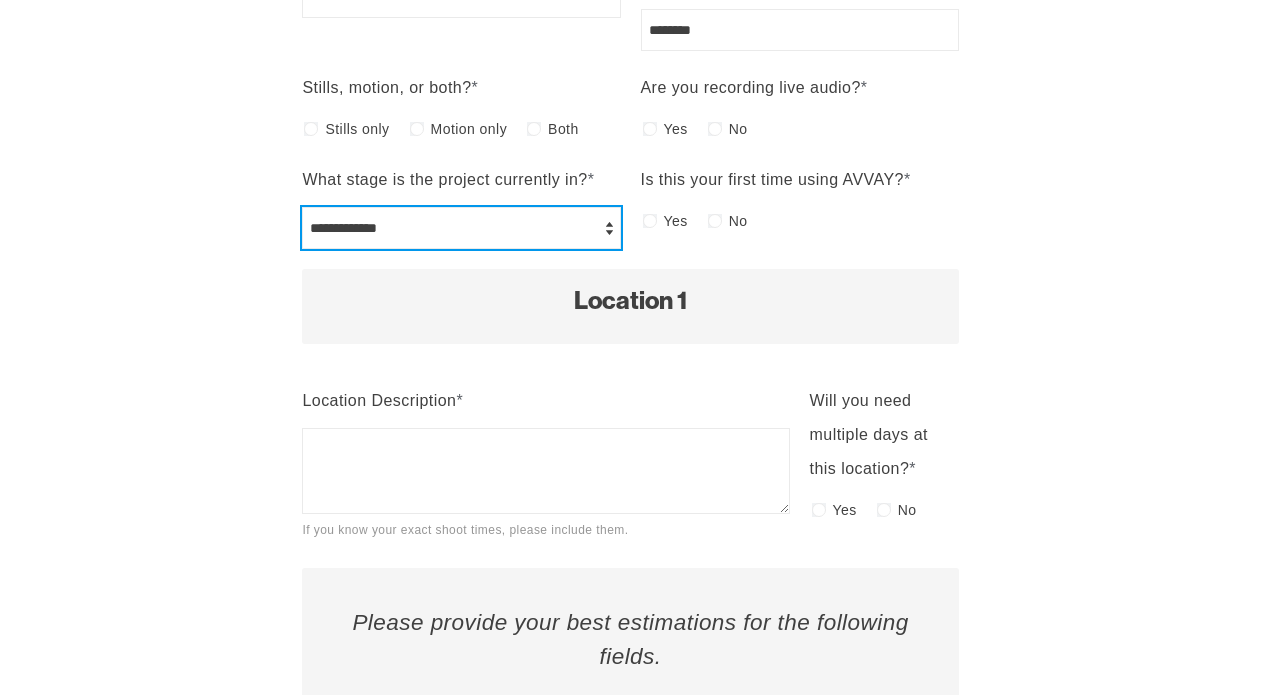 scroll, scrollTop: 1052, scrollLeft: 0, axis: vertical 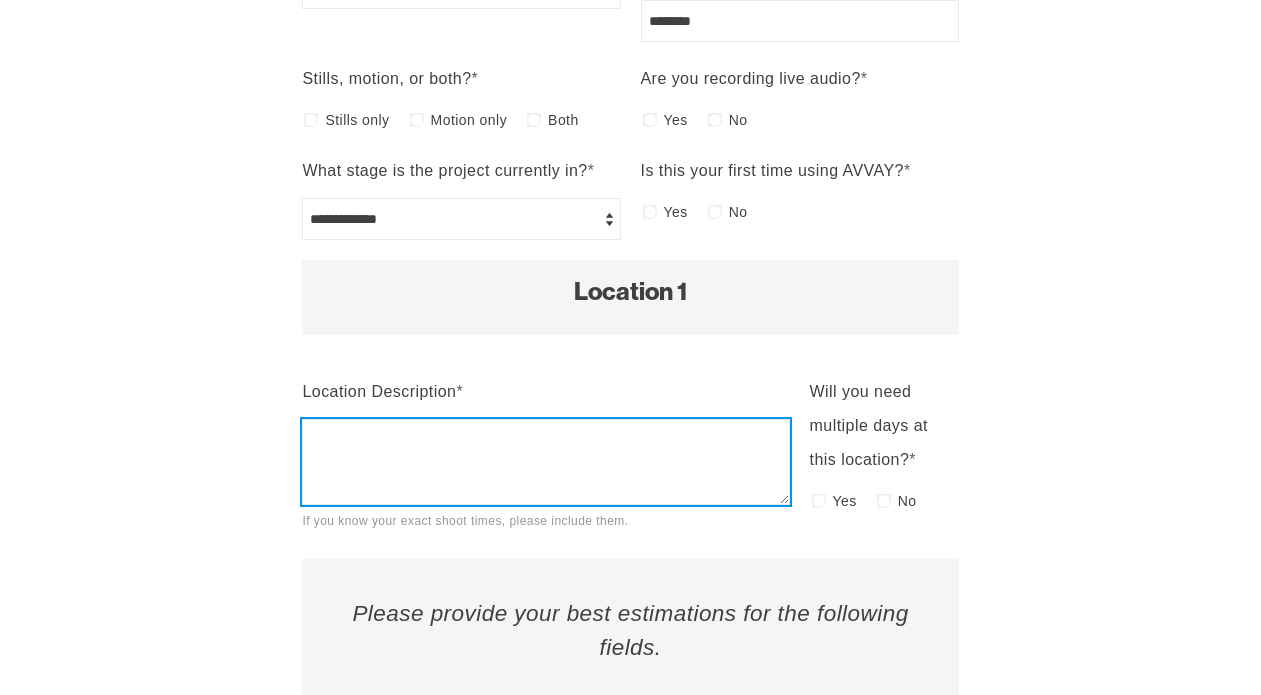 click on "Location Description  * If you know your exact shoot times, please include them." at bounding box center [545, 462] 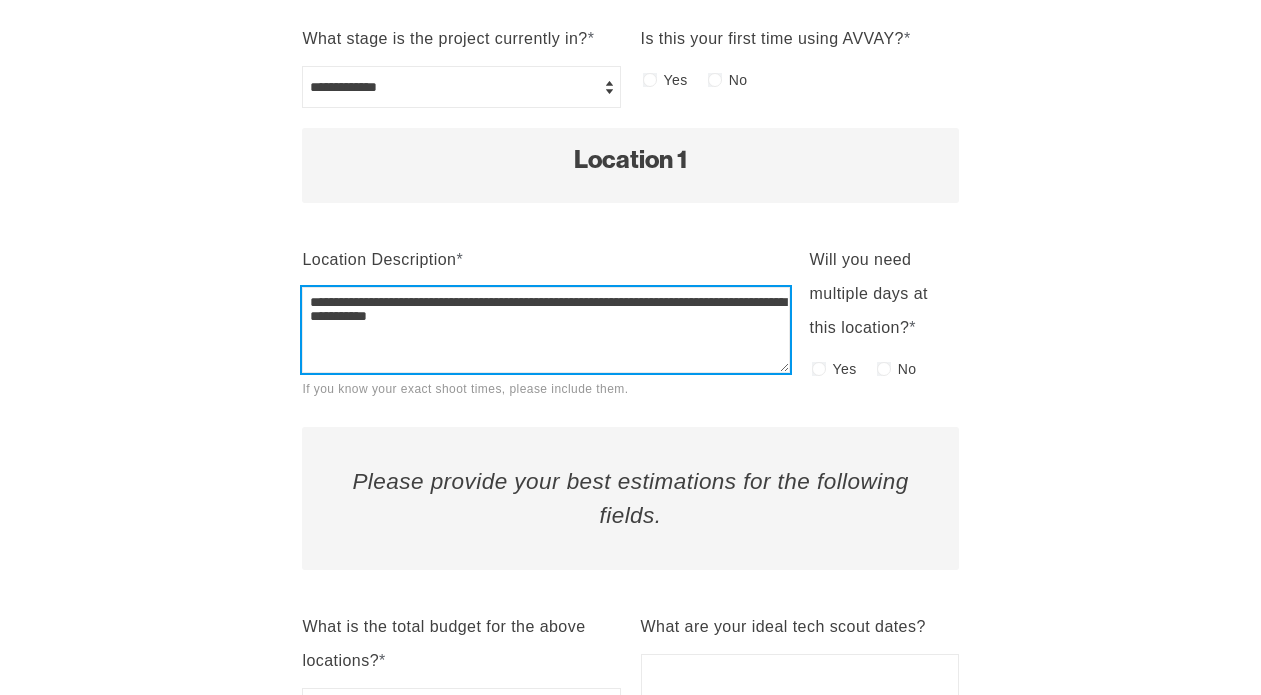 scroll, scrollTop: 1191, scrollLeft: 0, axis: vertical 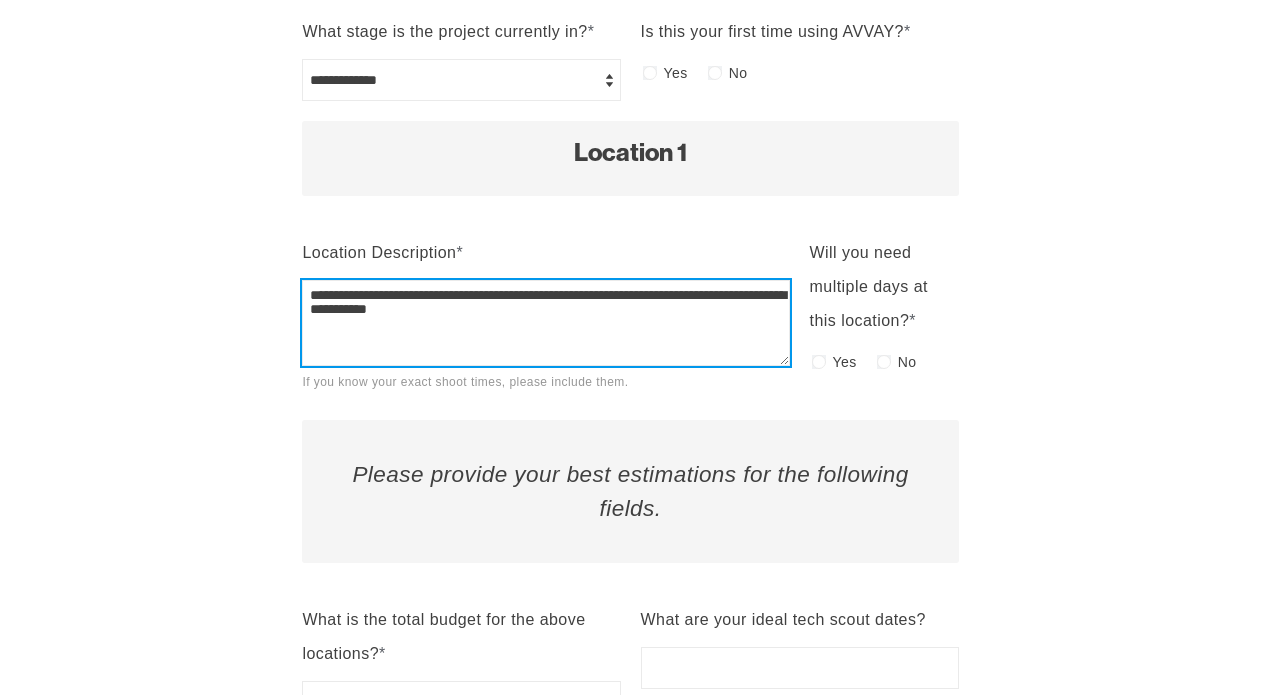 type on "**********" 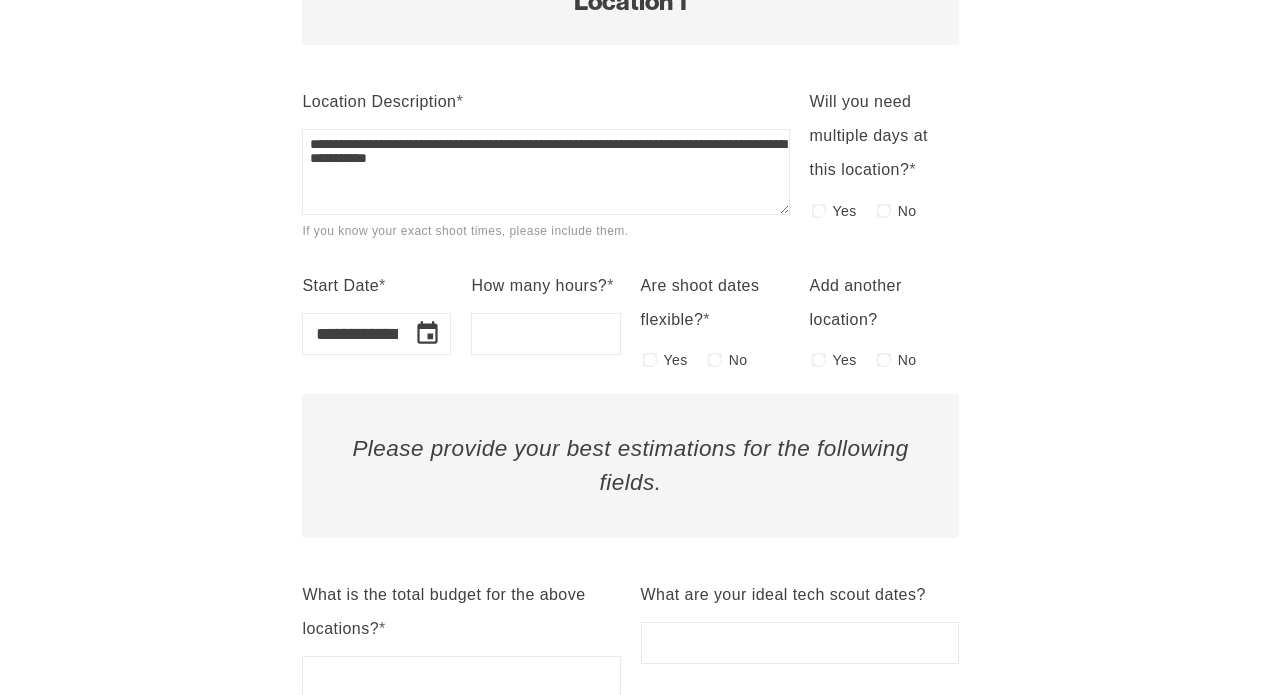 scroll, scrollTop: 1345, scrollLeft: 0, axis: vertical 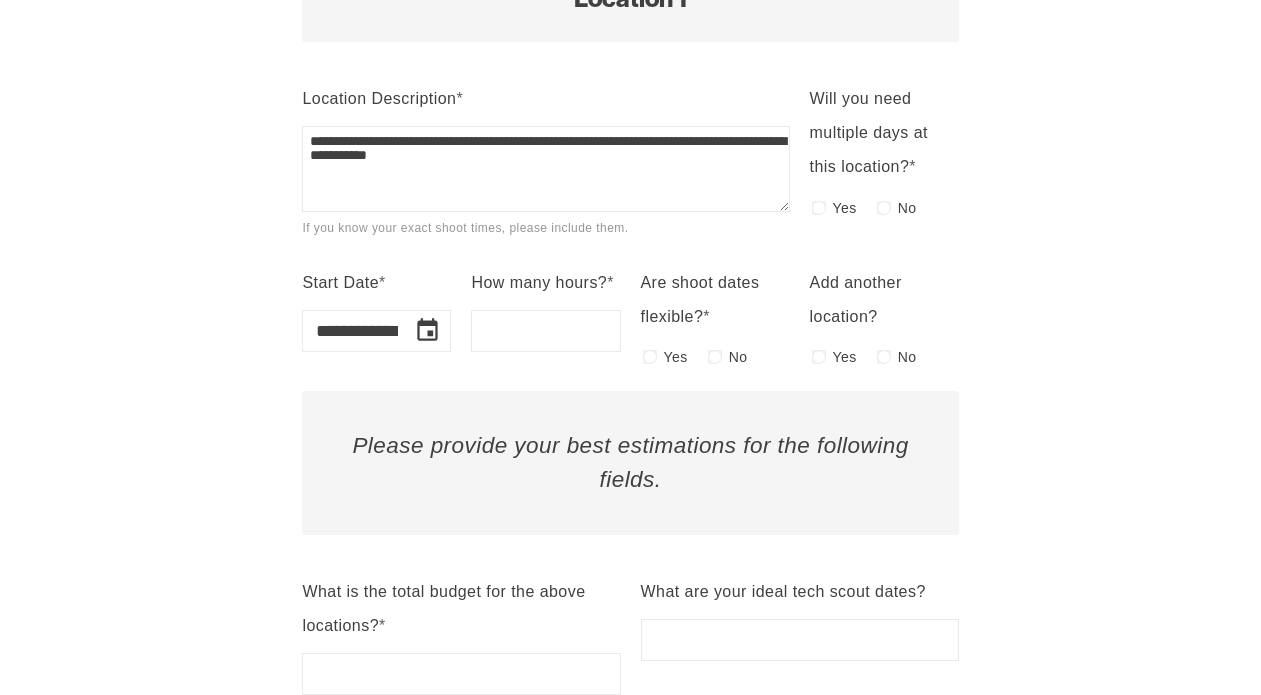 click at bounding box center [427, 330] 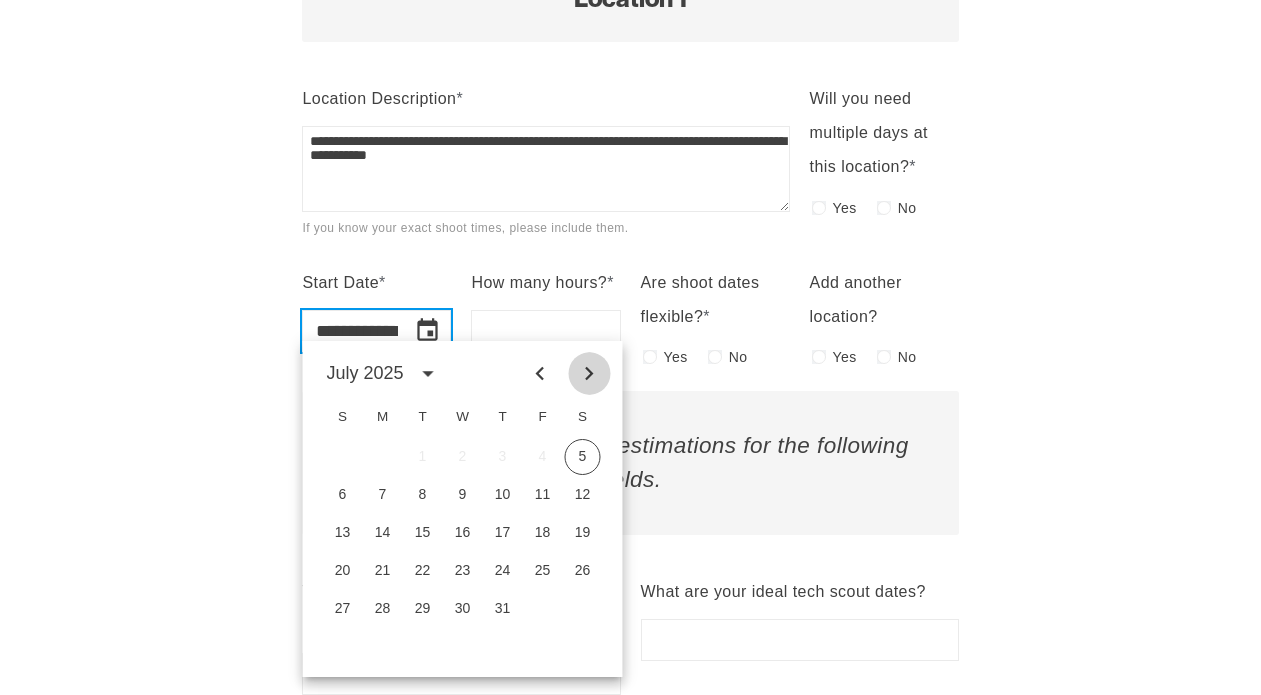 click at bounding box center [589, 373] 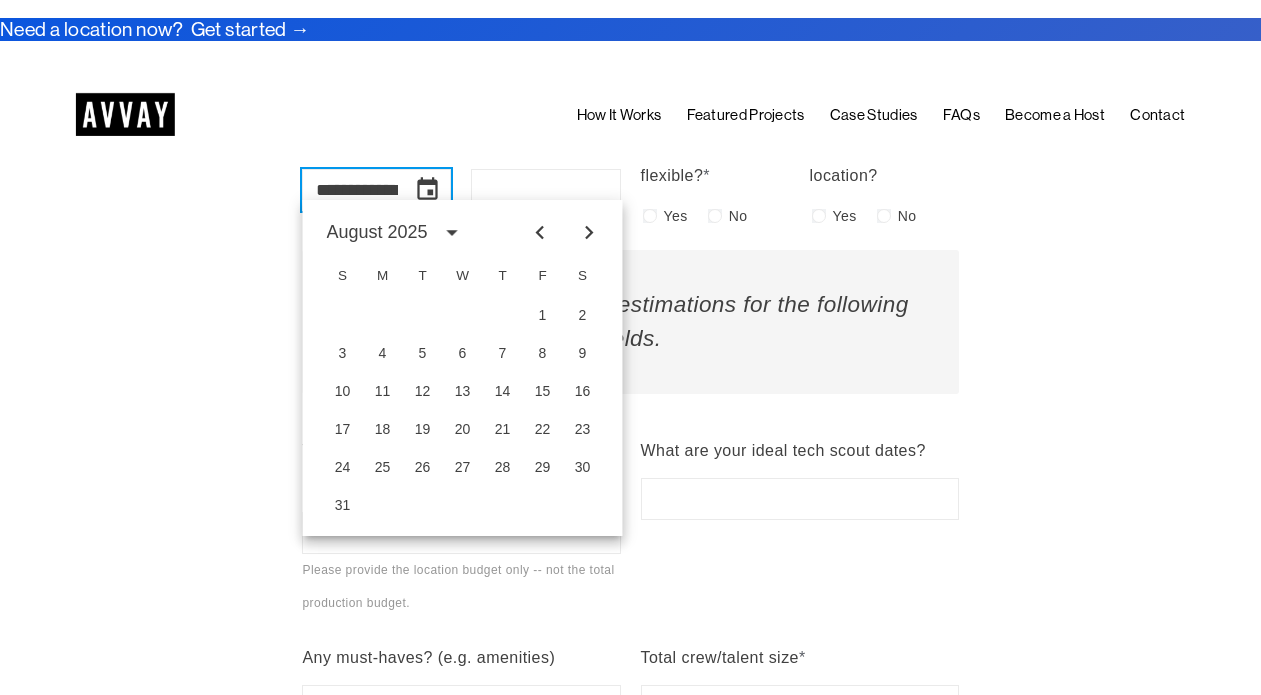 scroll, scrollTop: 1475, scrollLeft: 0, axis: vertical 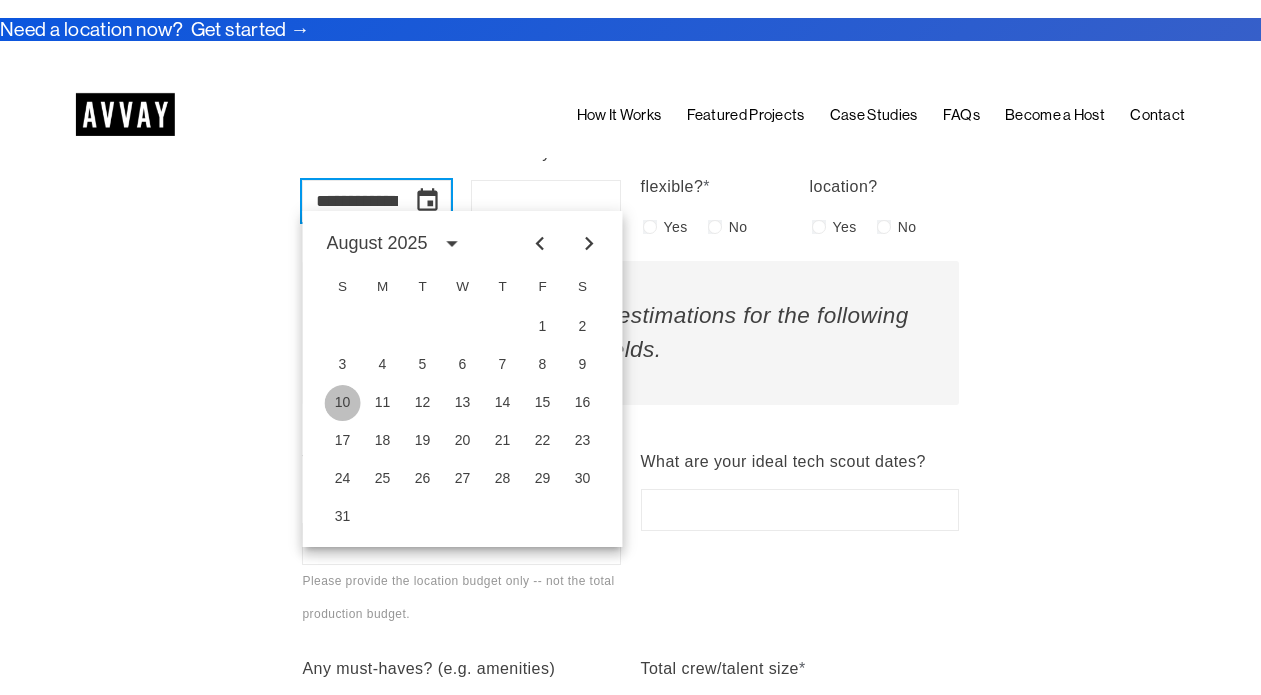 click on "10" at bounding box center (343, 403) 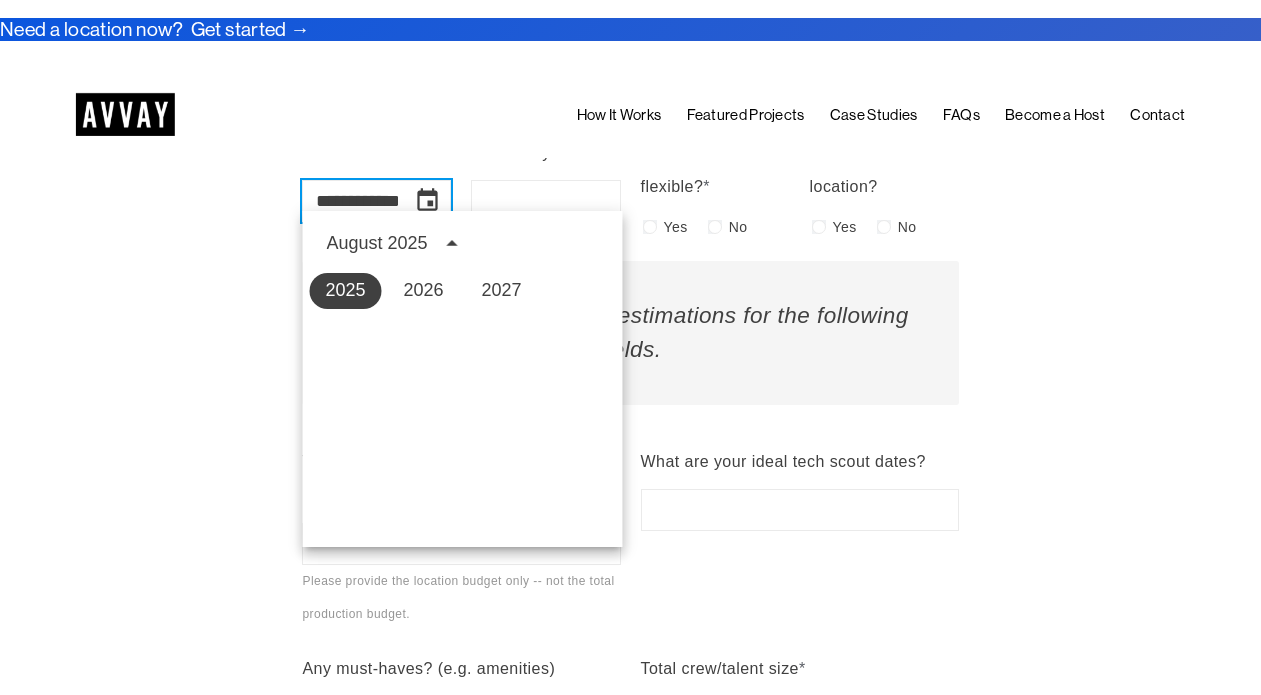 click on "**********" at bounding box center (630, 58) 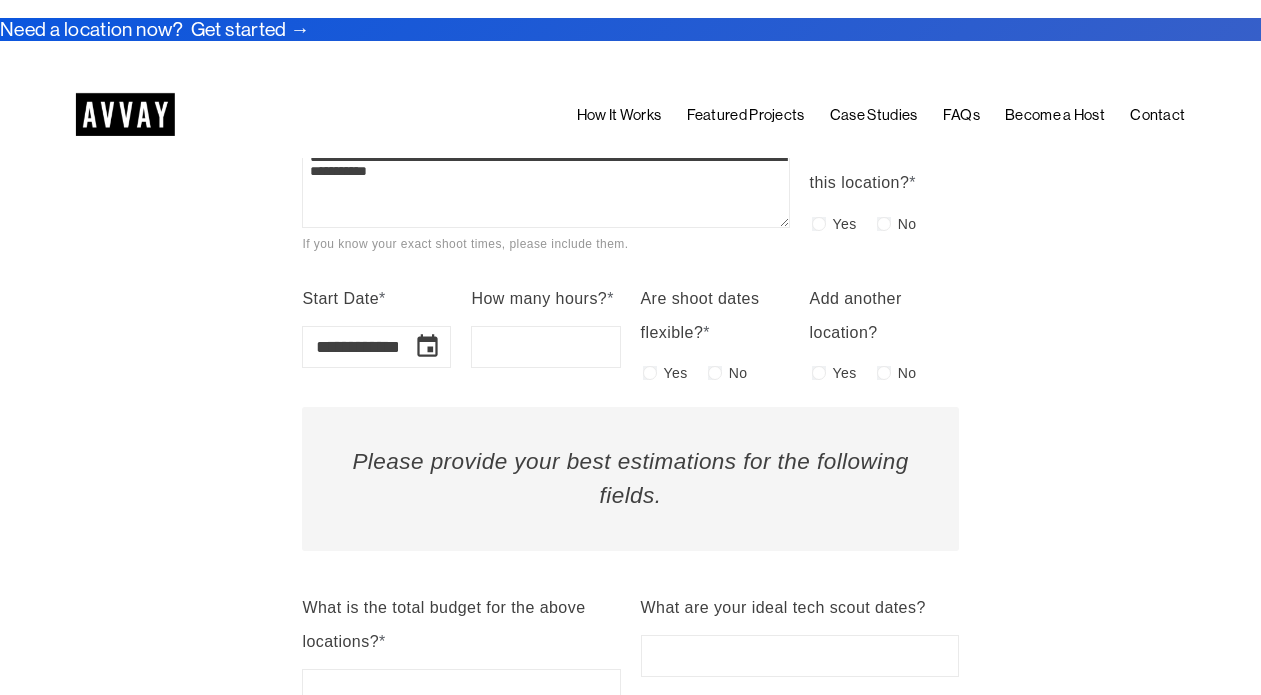 scroll, scrollTop: 1323, scrollLeft: 0, axis: vertical 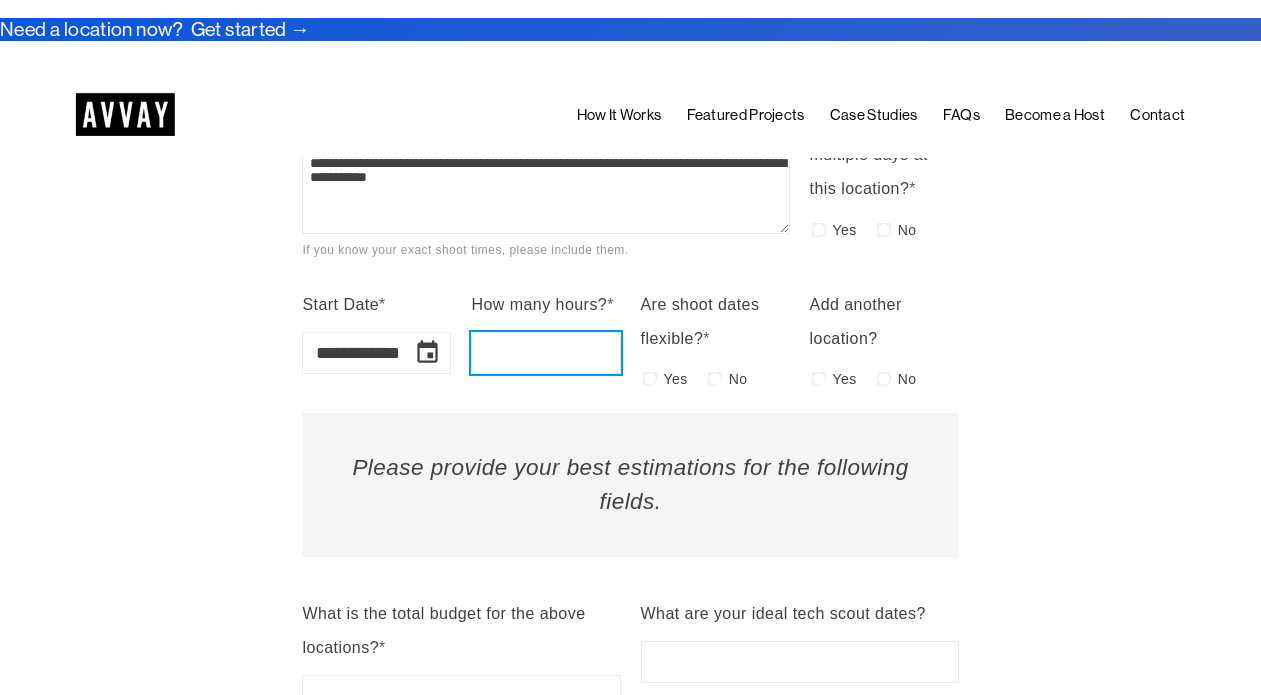click on "How many hours?  *" at bounding box center [545, 353] 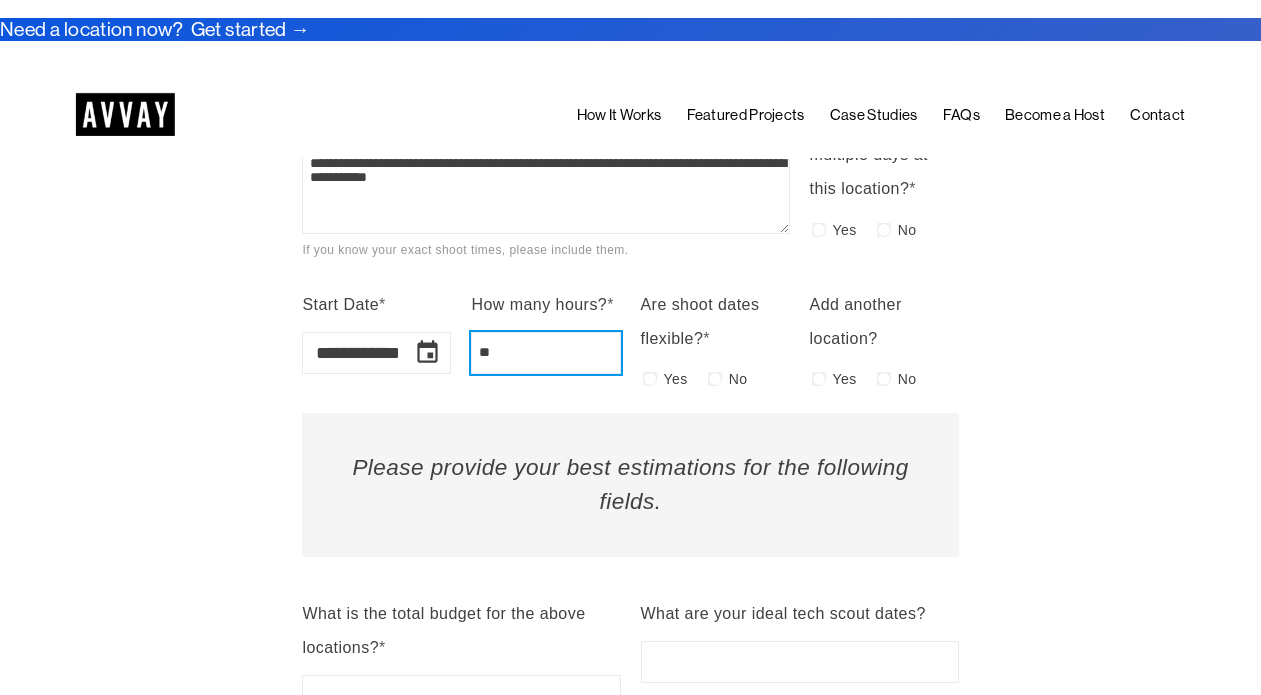 type on "**" 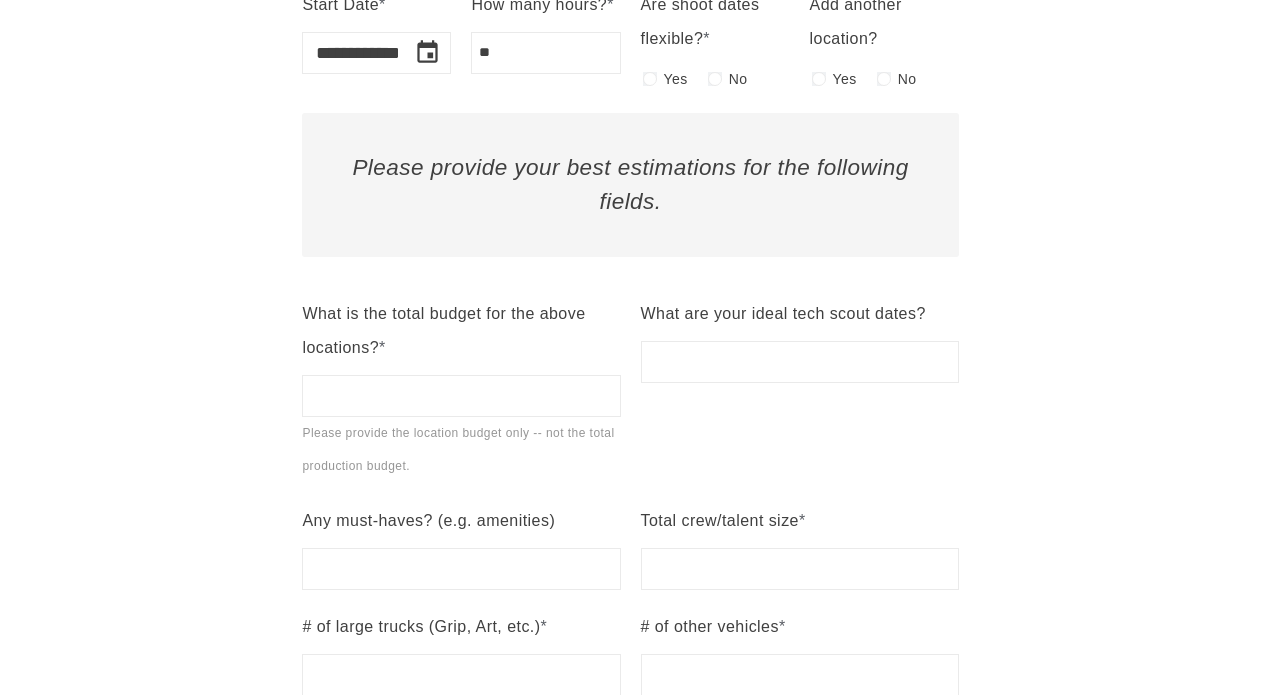 scroll, scrollTop: 1625, scrollLeft: 0, axis: vertical 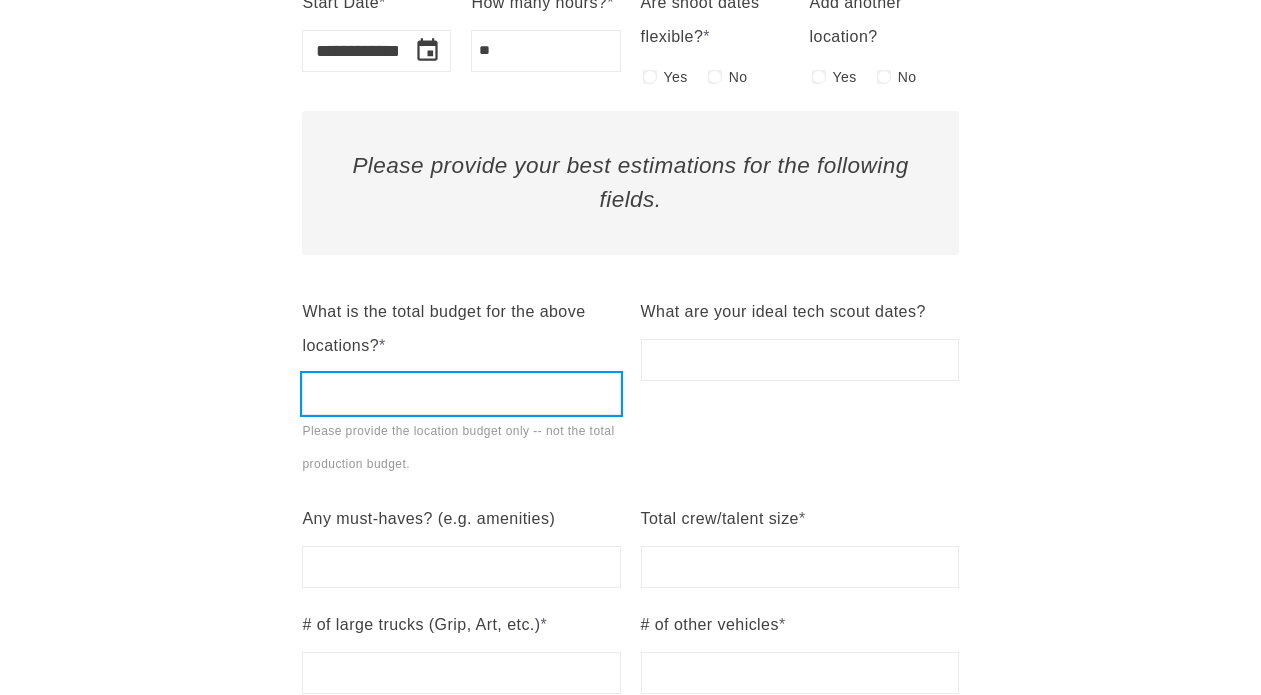 click on "What is the total budget for the above locations? * Please provide the location budget only -- not the total production budget." at bounding box center (461, 394) 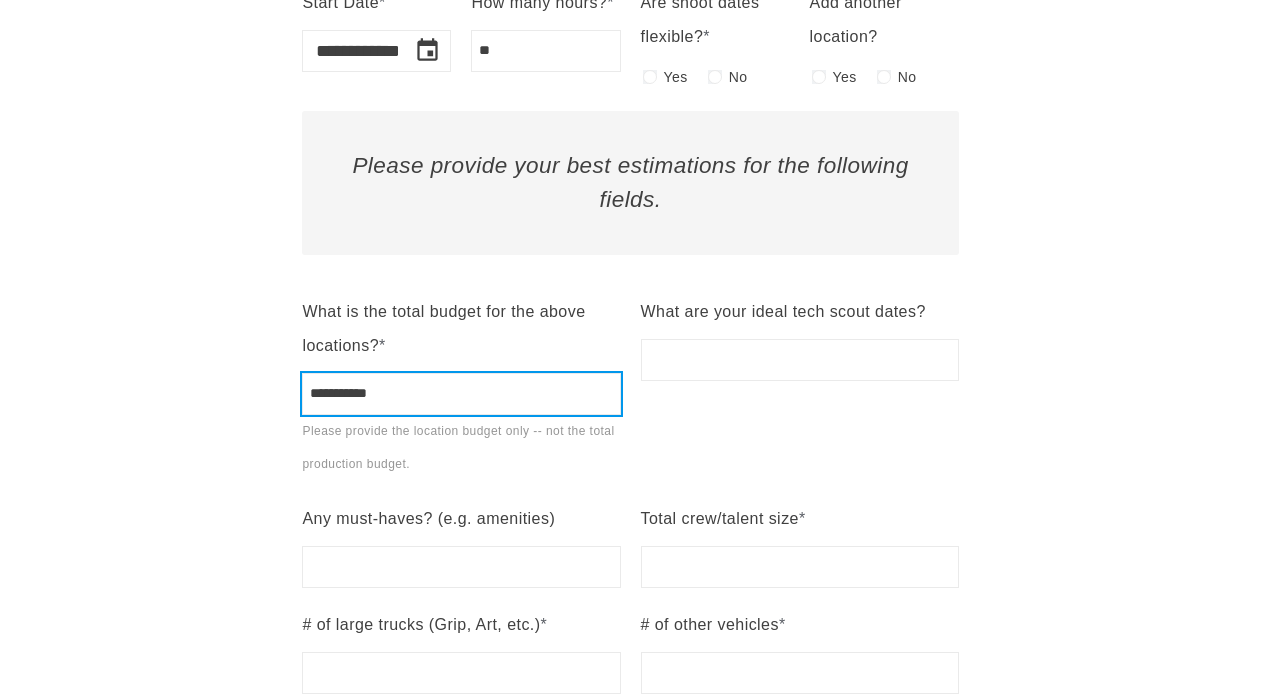 type on "**********" 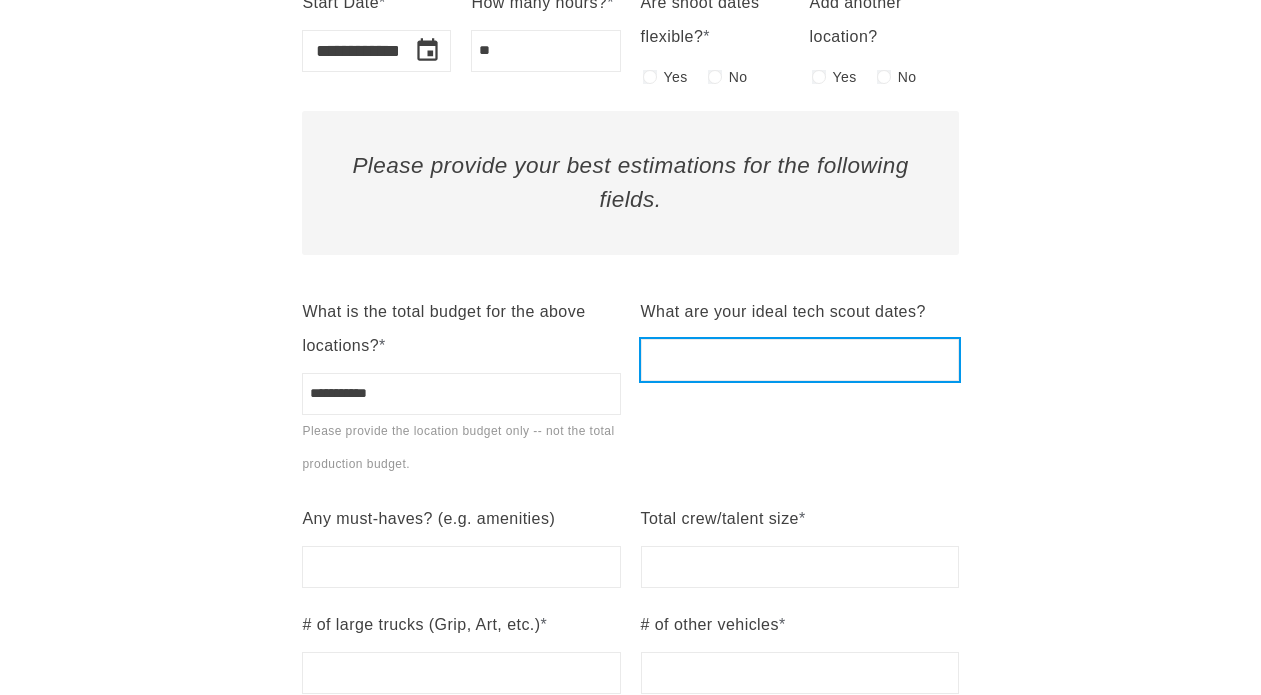 click on "What are your ideal tech scout dates?" at bounding box center [800, 360] 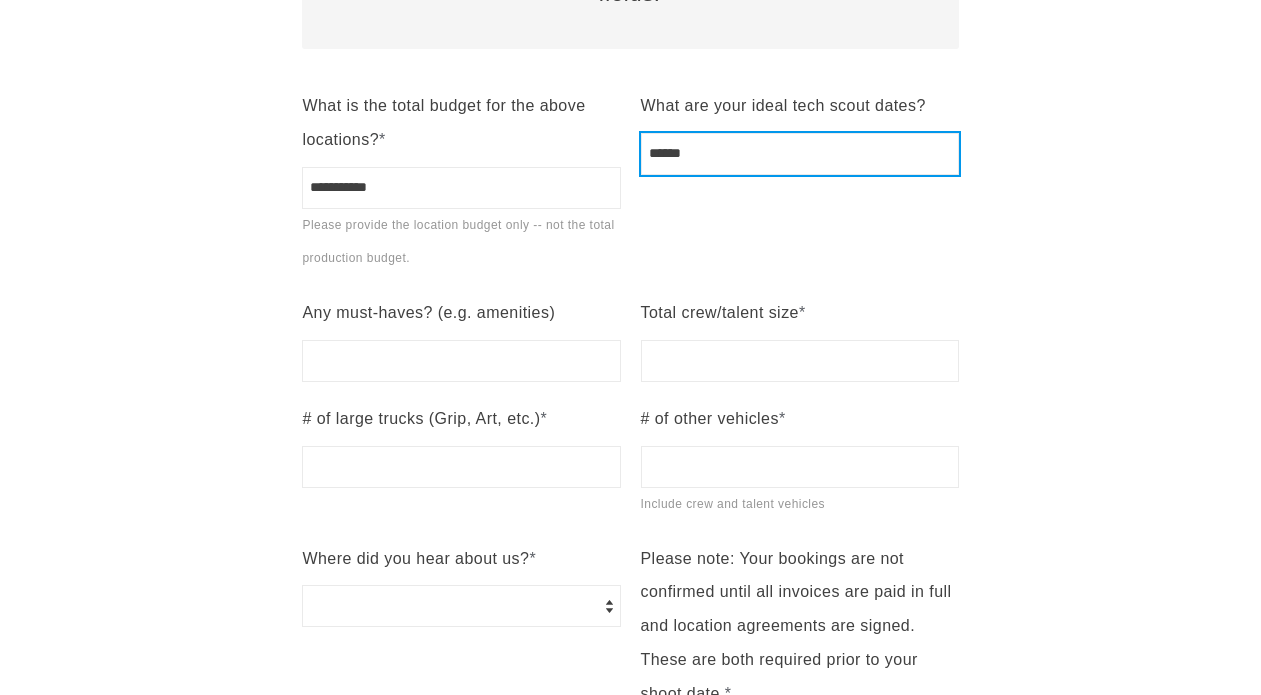 scroll, scrollTop: 1832, scrollLeft: 0, axis: vertical 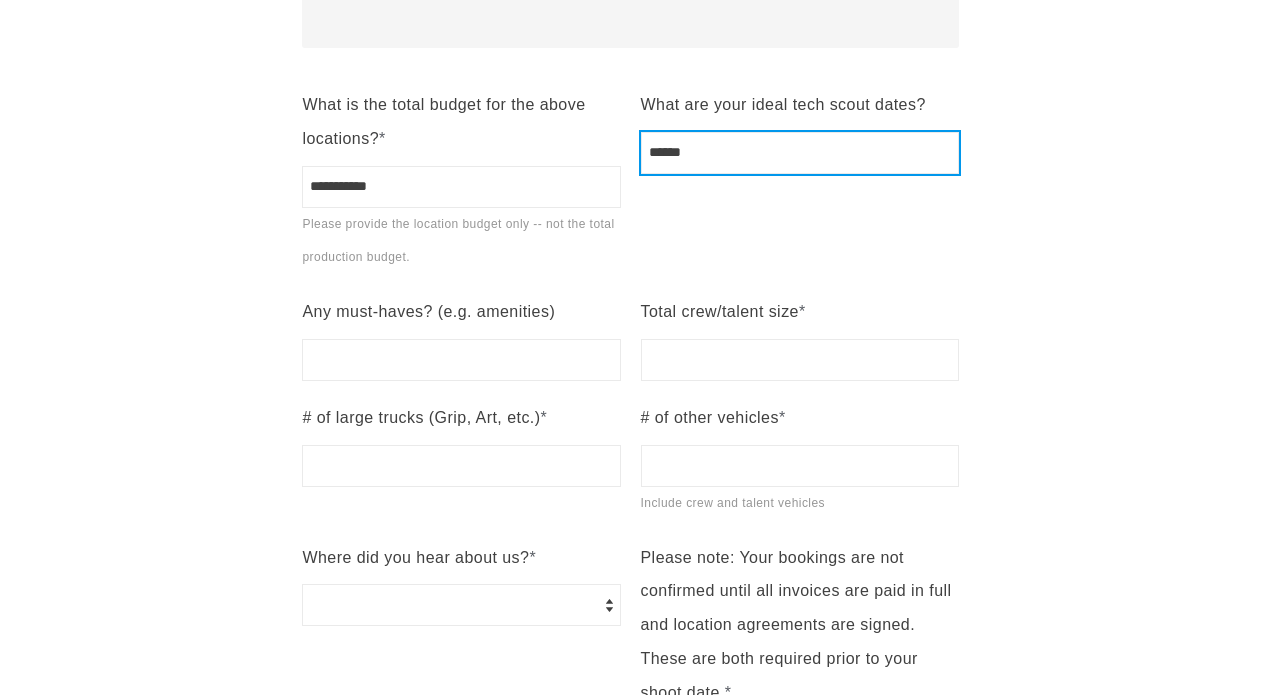 type on "******" 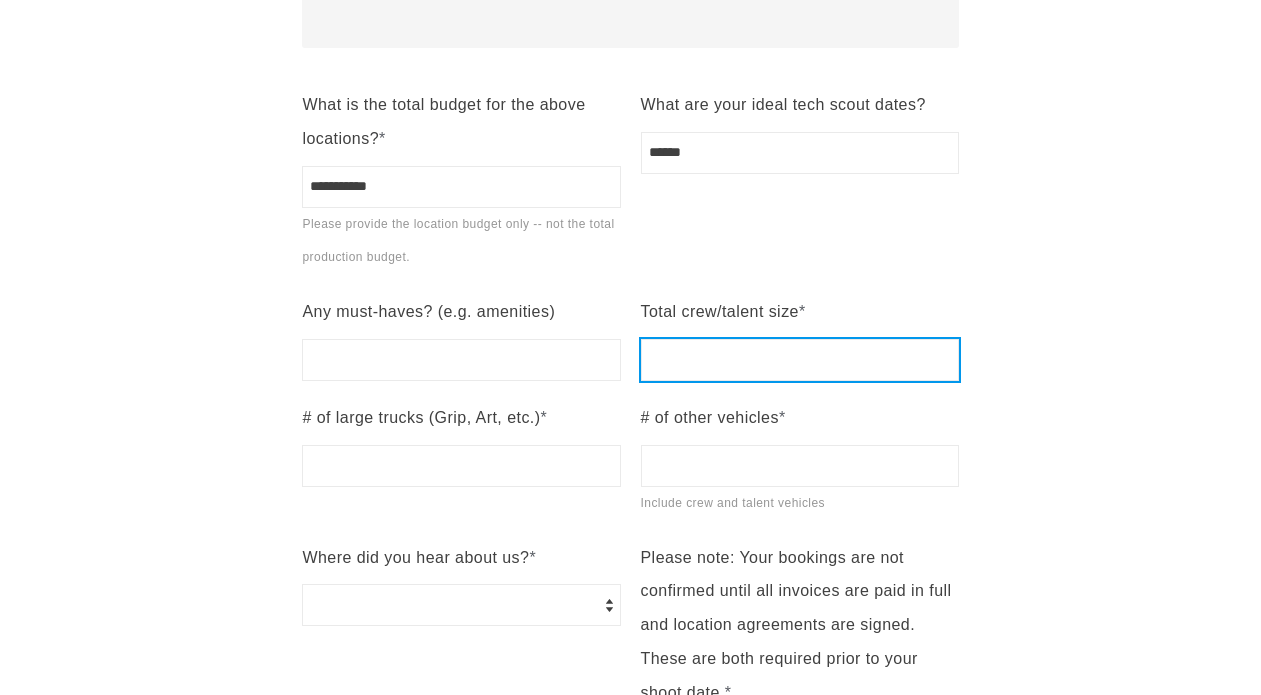 click on "Total crew/talent size *" at bounding box center (800, 360) 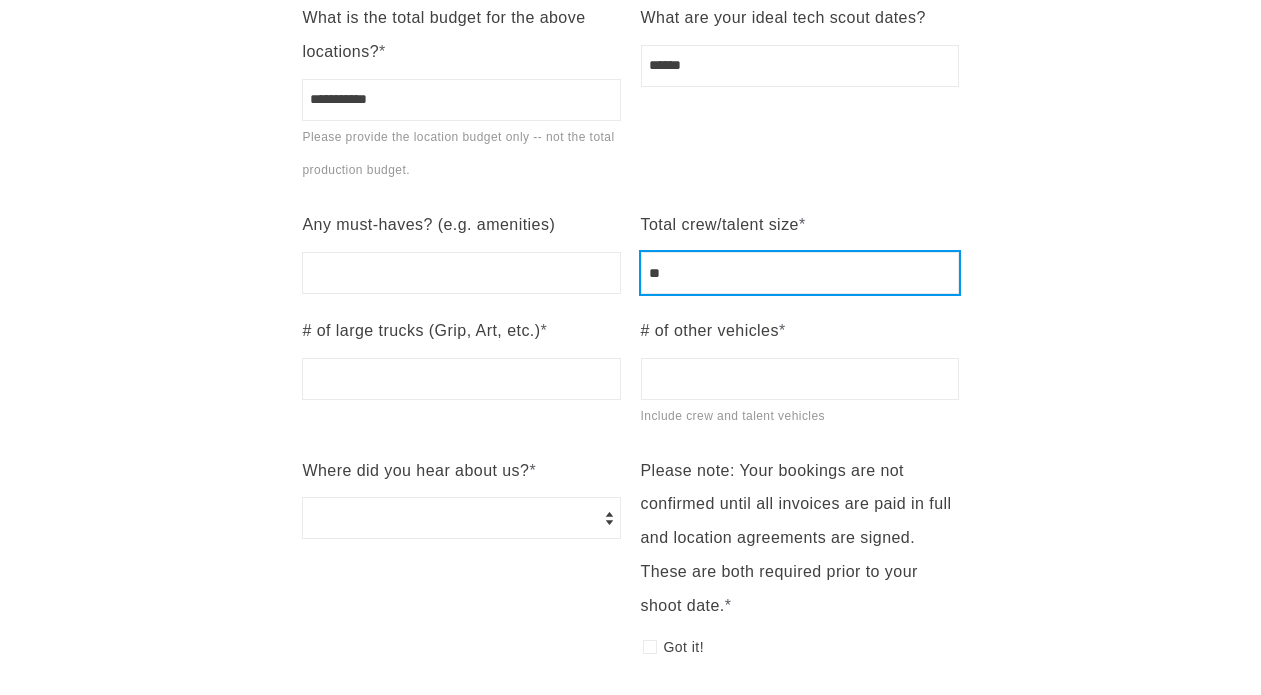 scroll, scrollTop: 1924, scrollLeft: 0, axis: vertical 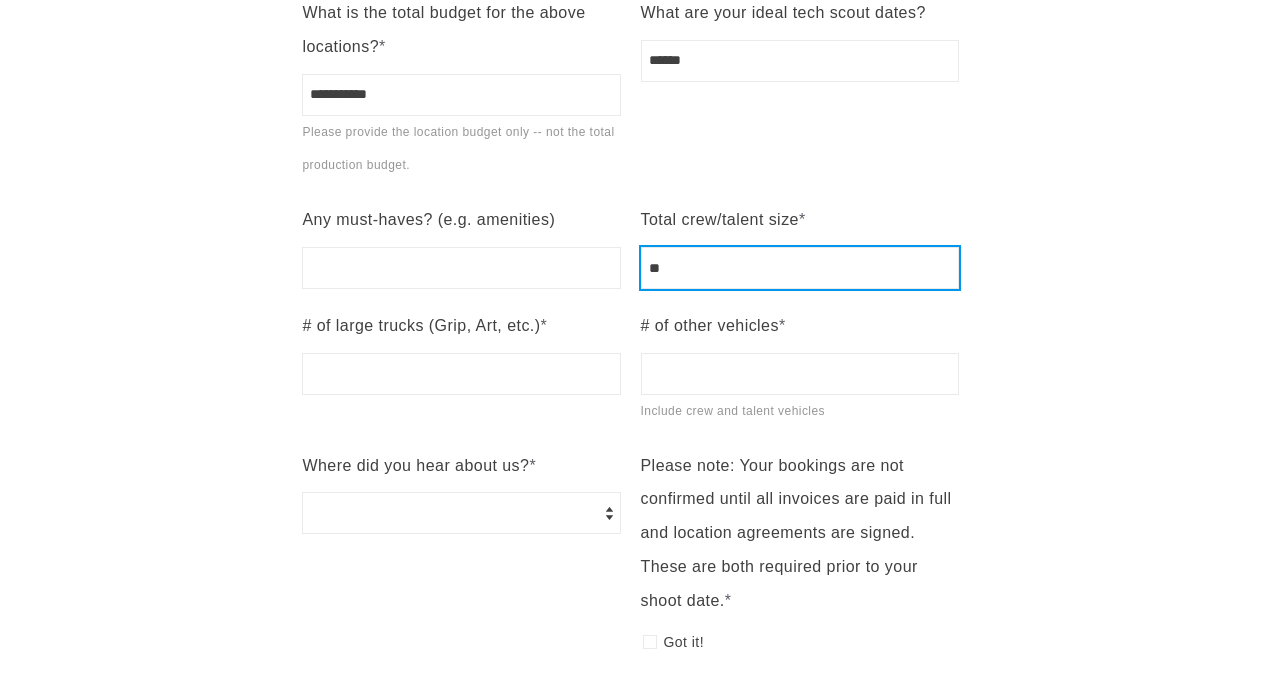 type on "**" 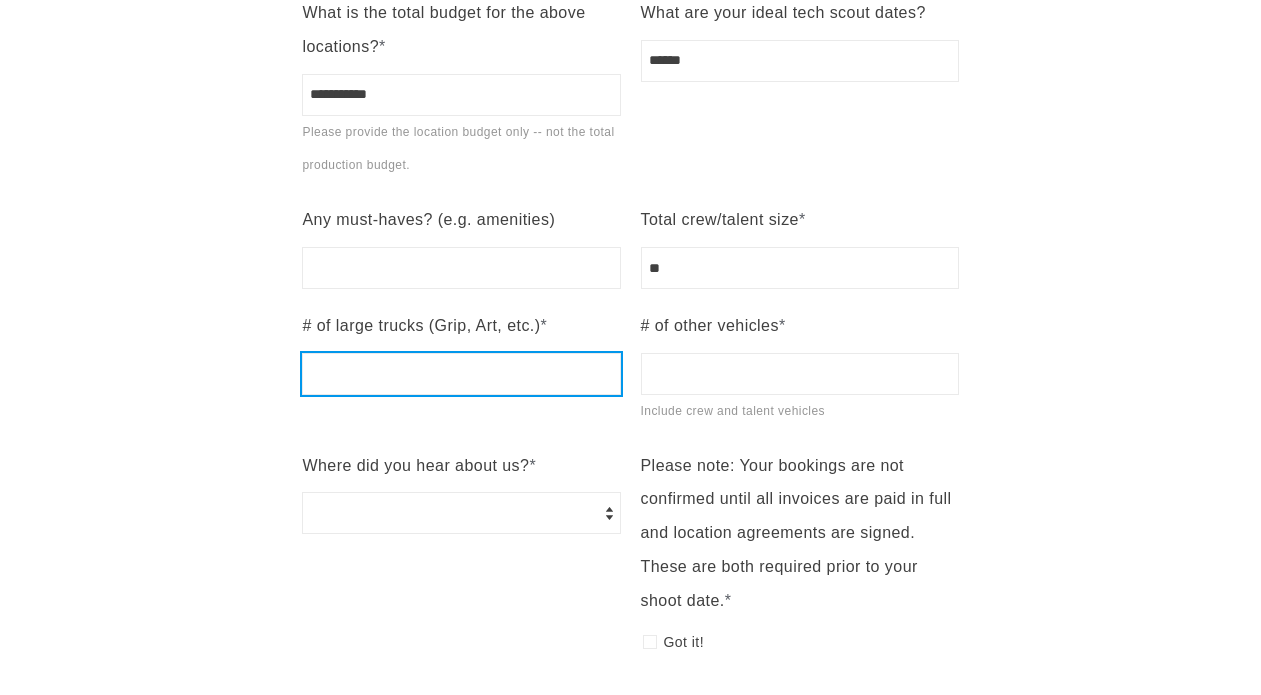 click on "# of large trucks (Grip, Art, etc.)  *" at bounding box center (461, 374) 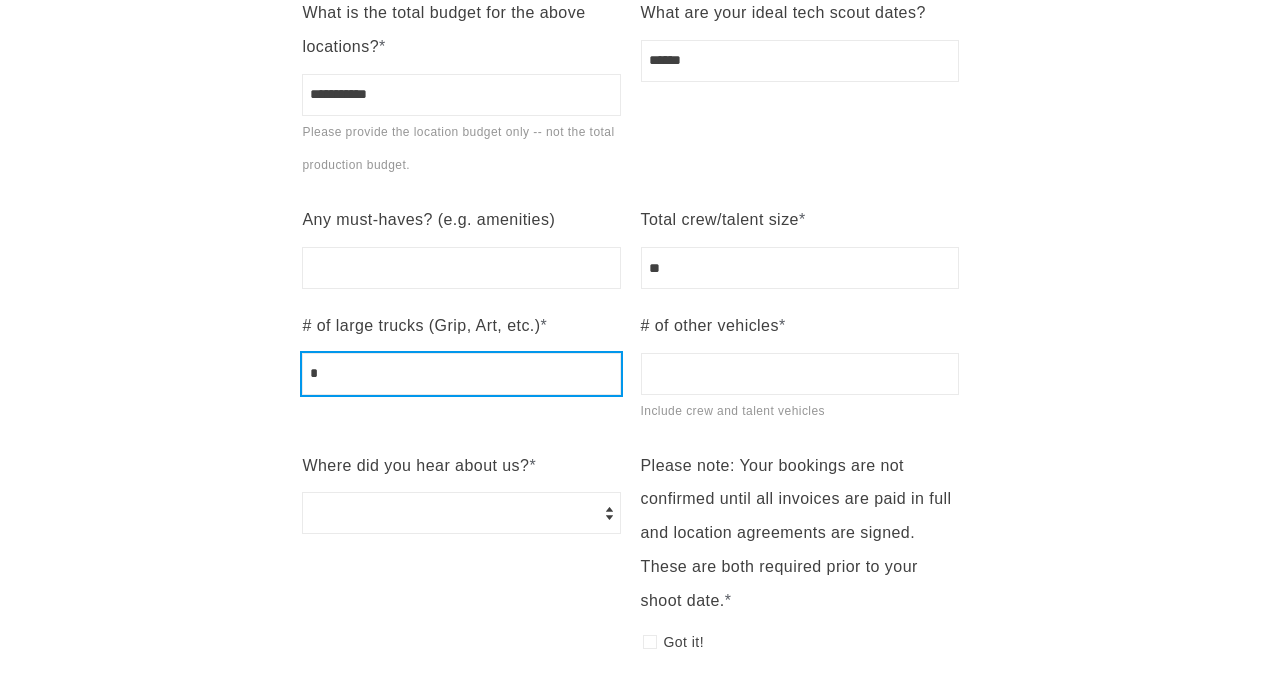 type on "*" 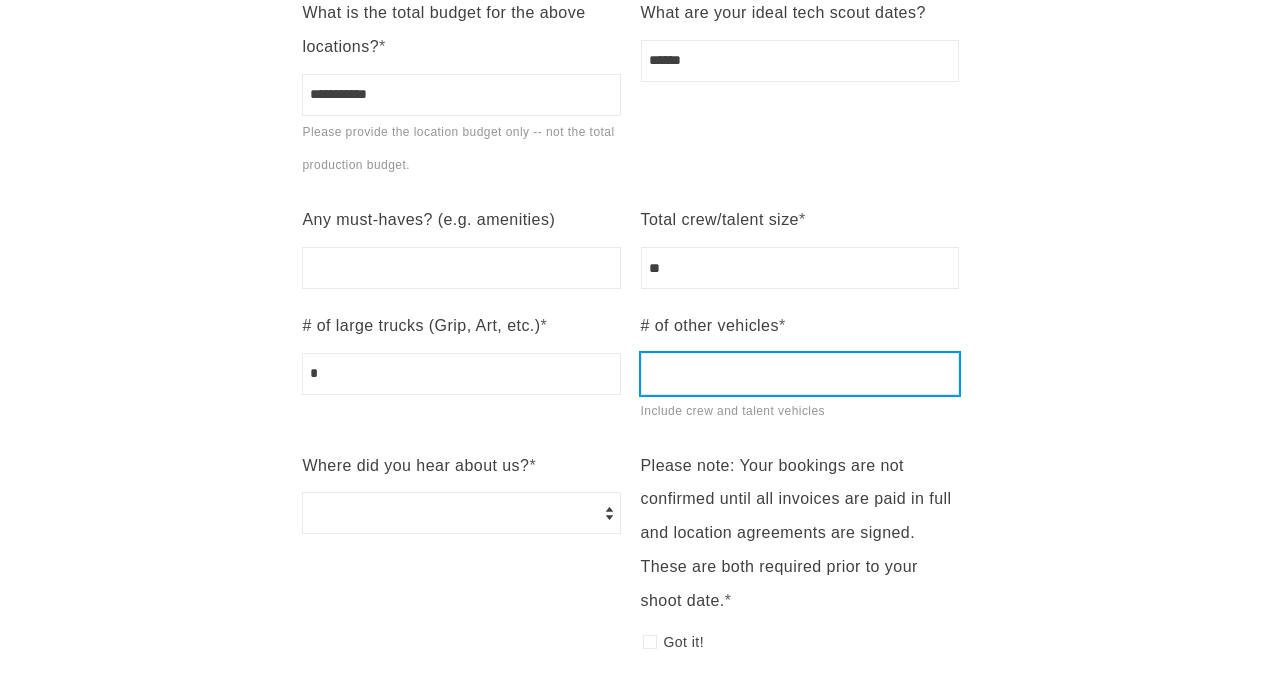 click on "# of other vehicles * Include crew and talent vehicles" at bounding box center [800, 374] 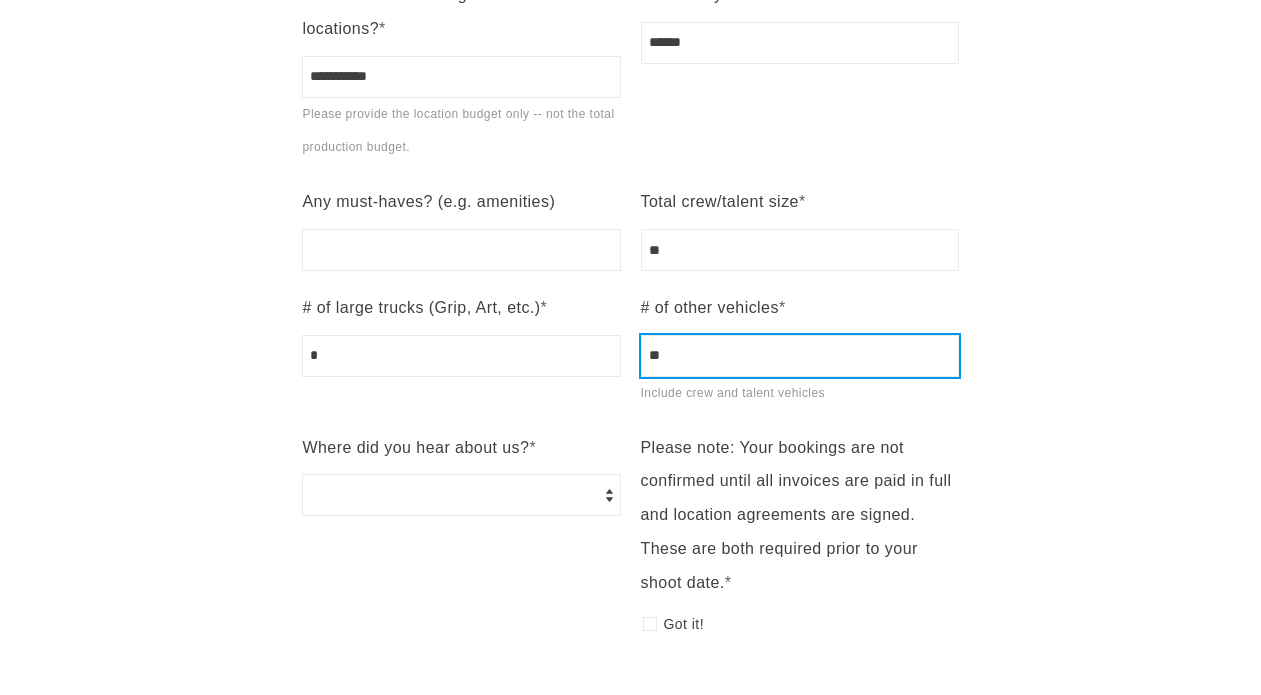 scroll, scrollTop: 1949, scrollLeft: 0, axis: vertical 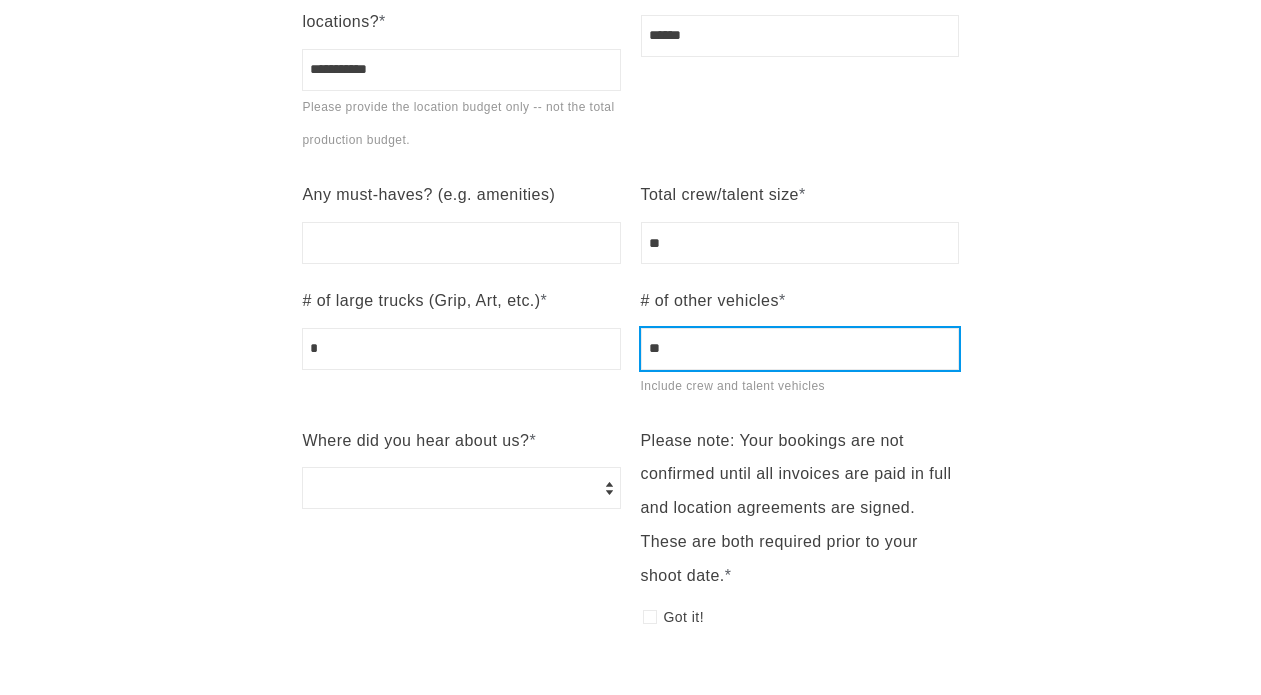 type on "**" 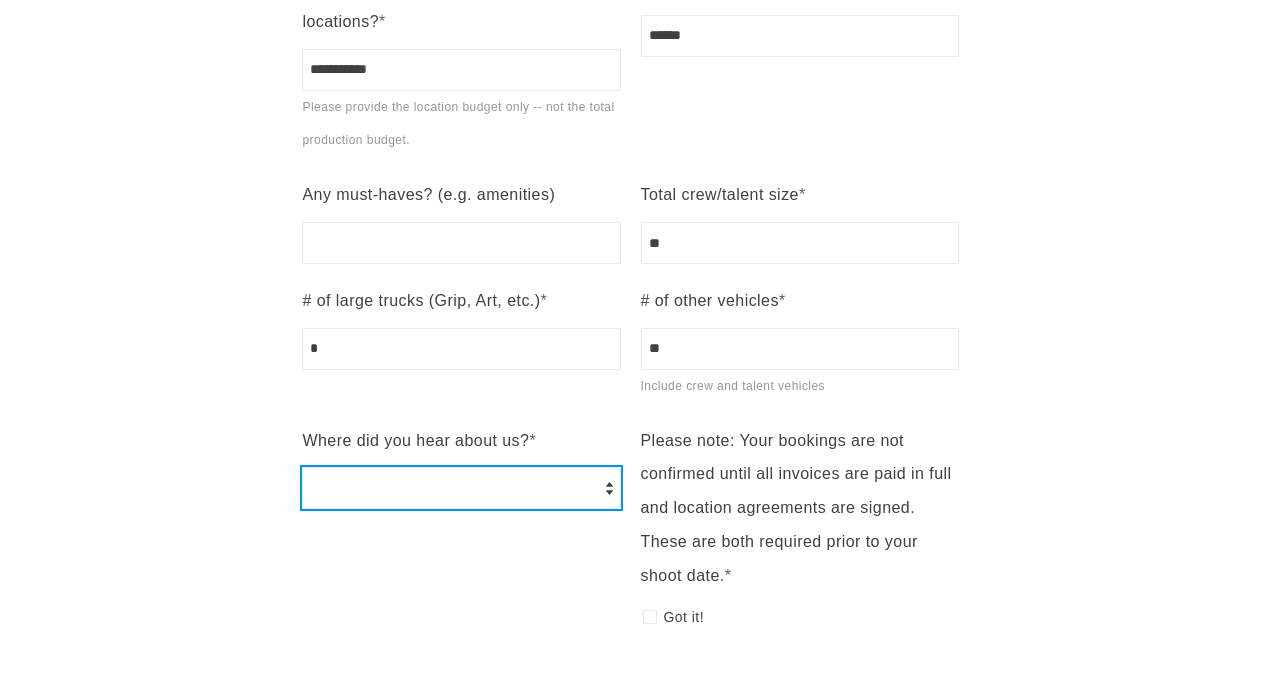 select on "******" 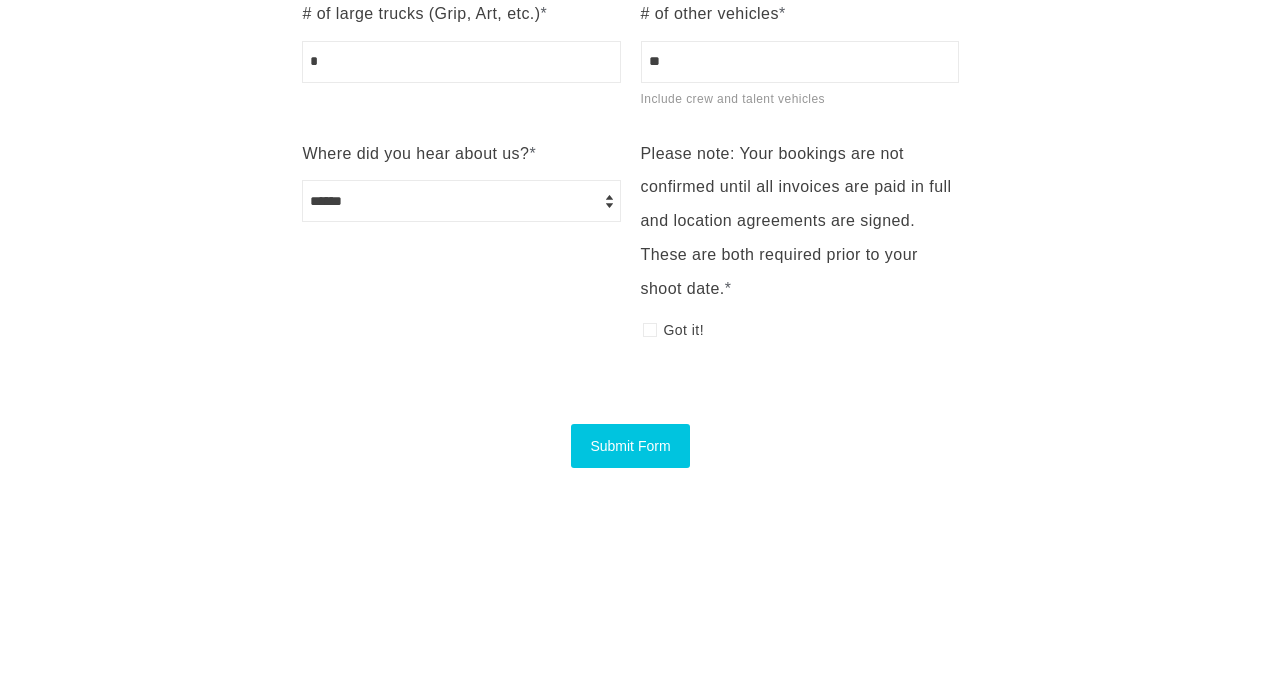 click on "Submit Form" at bounding box center (630, 446) 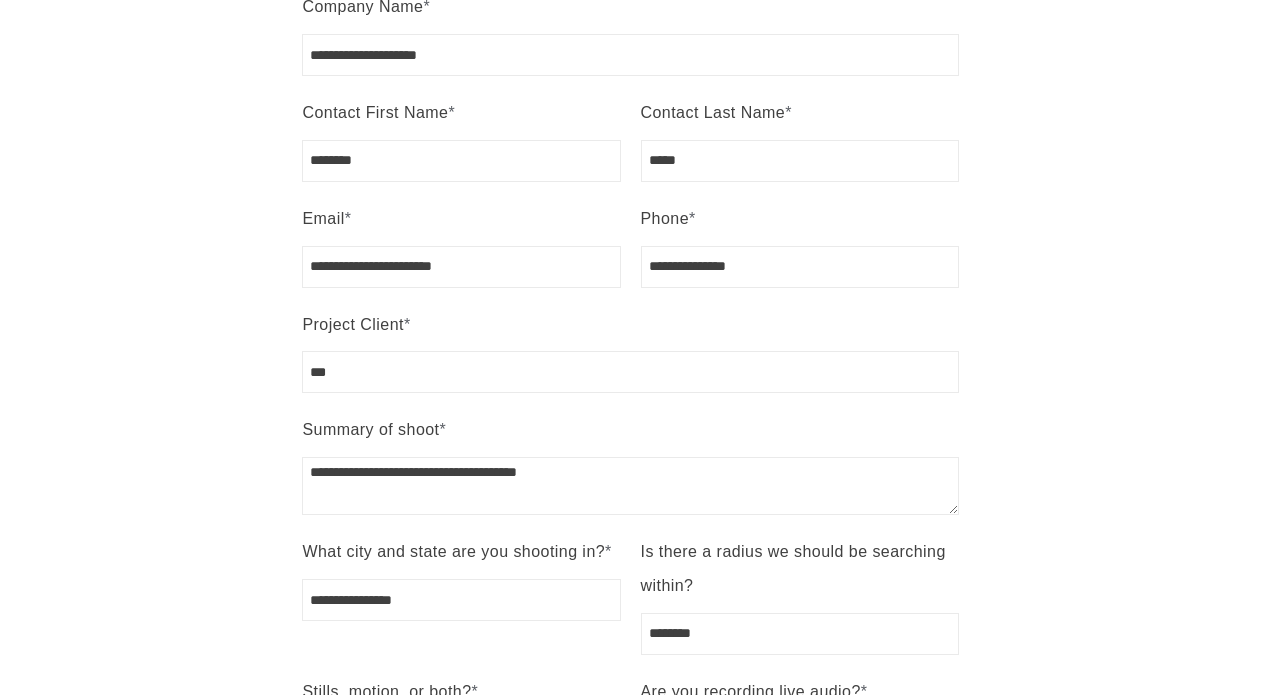 scroll, scrollTop: 648, scrollLeft: 0, axis: vertical 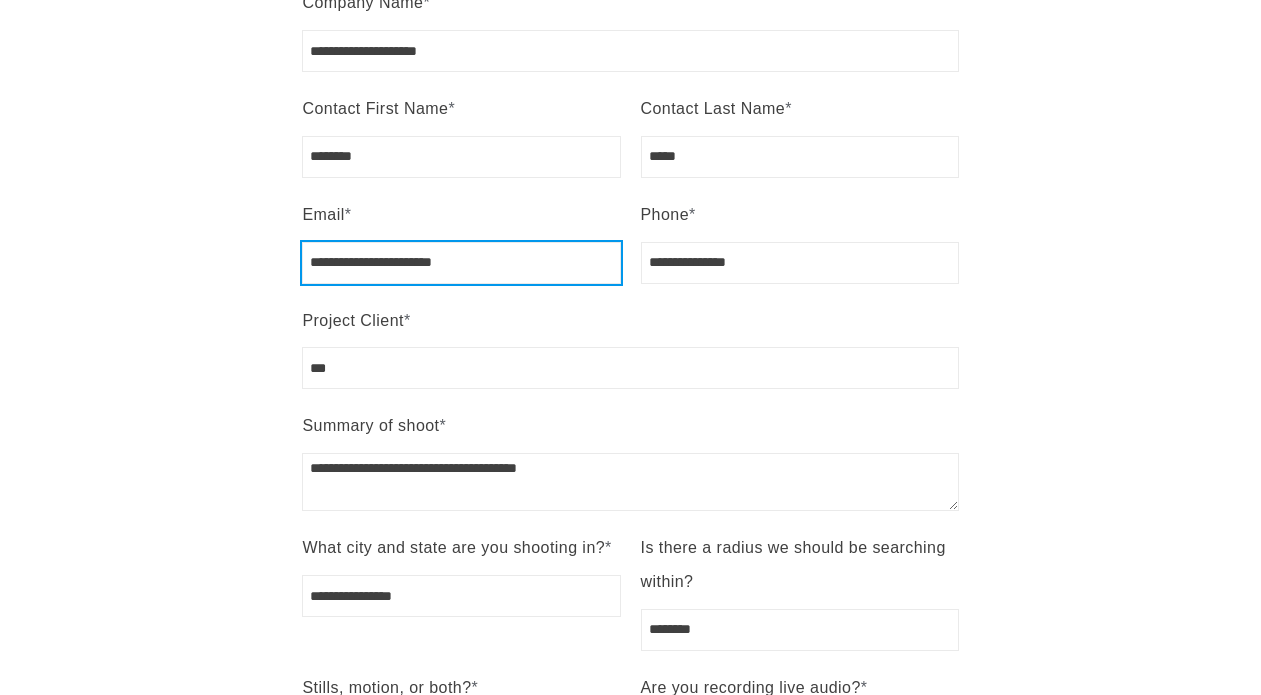 click on "**********" at bounding box center [461, 263] 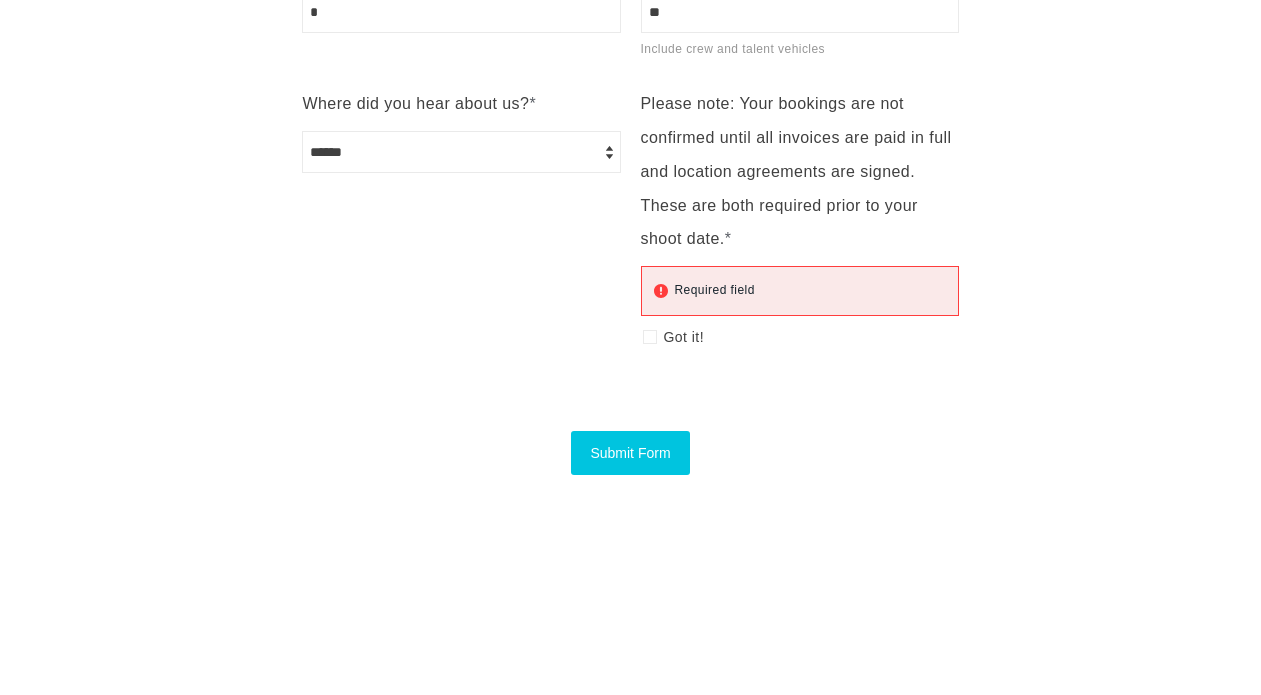 scroll, scrollTop: 2487, scrollLeft: 0, axis: vertical 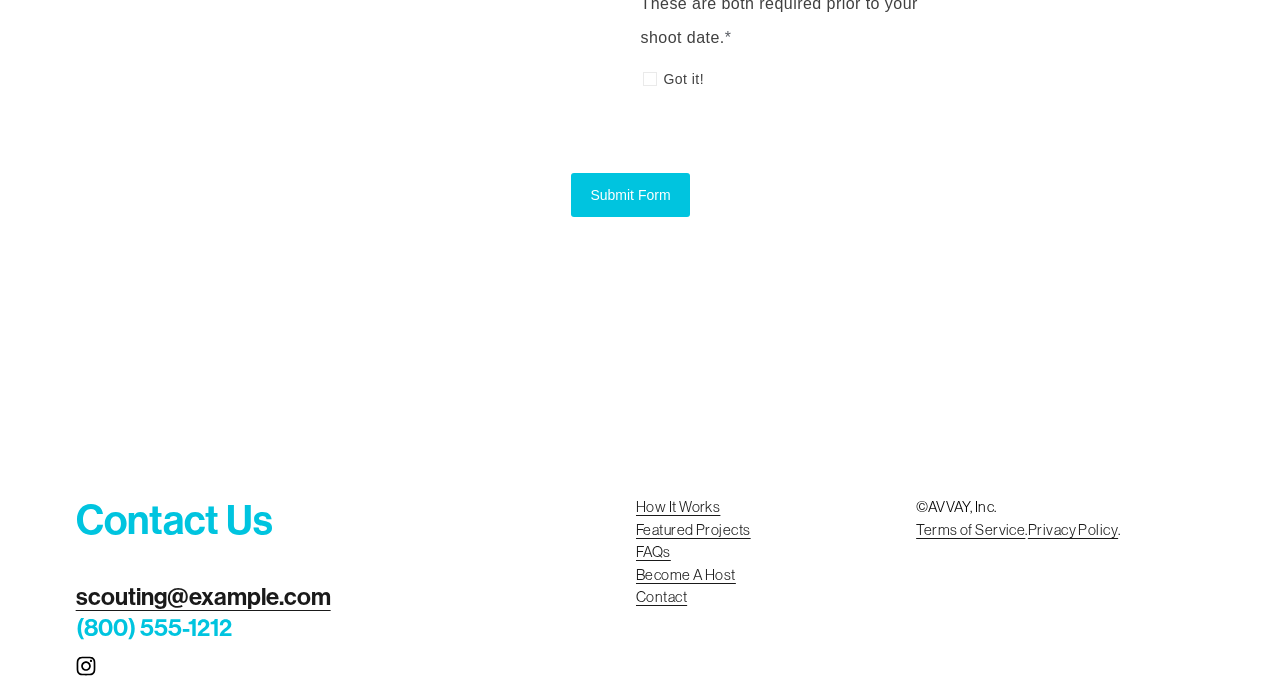 click on "Submit Form" at bounding box center [630, 195] 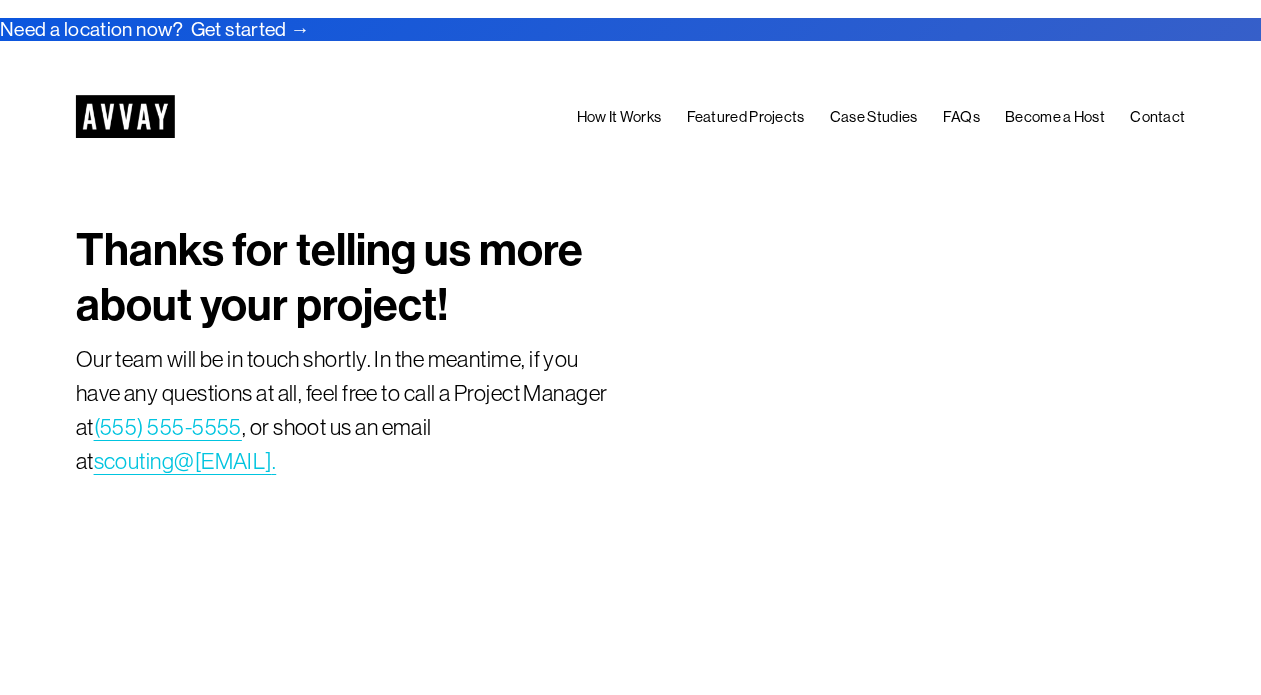 scroll, scrollTop: 0, scrollLeft: 0, axis: both 